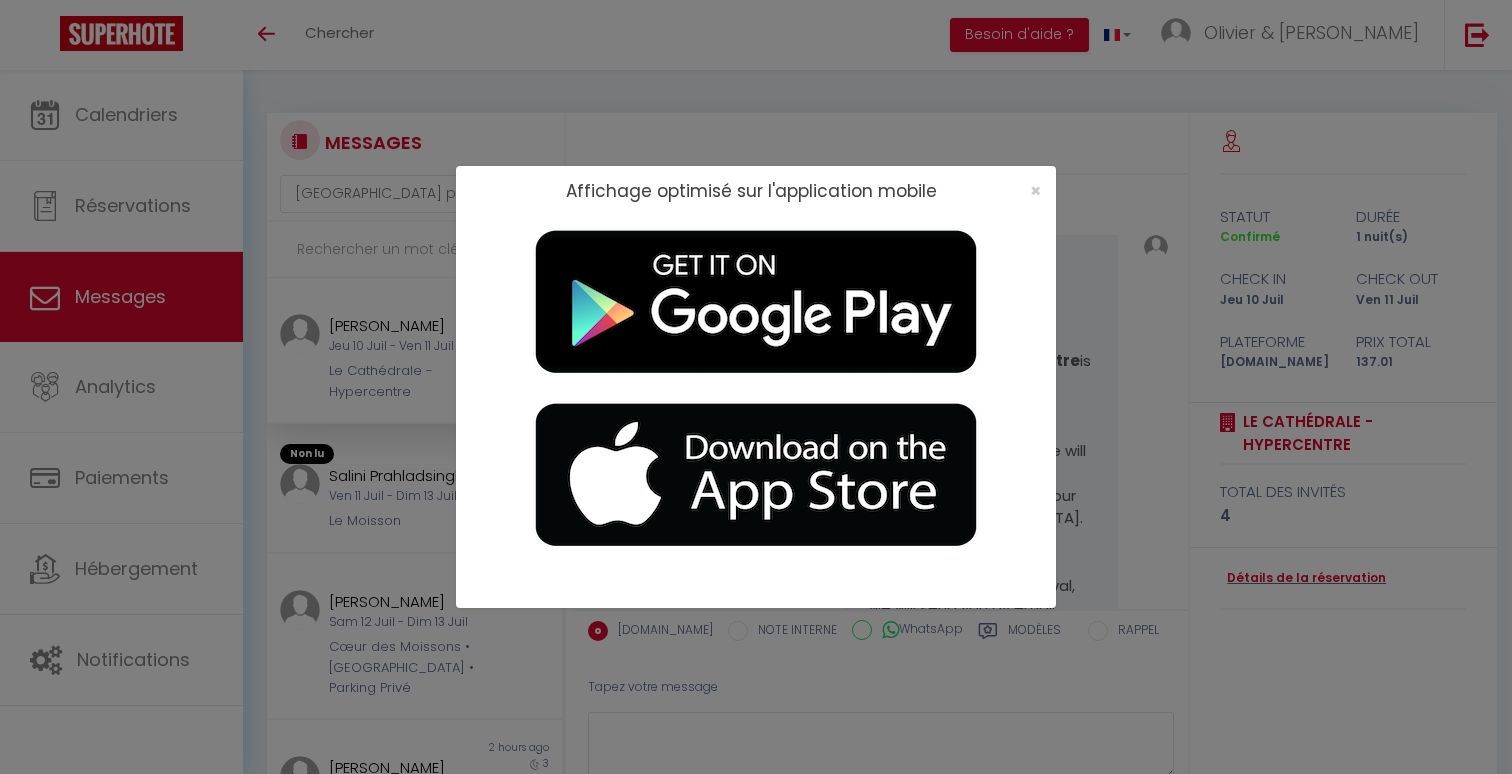 select on "message" 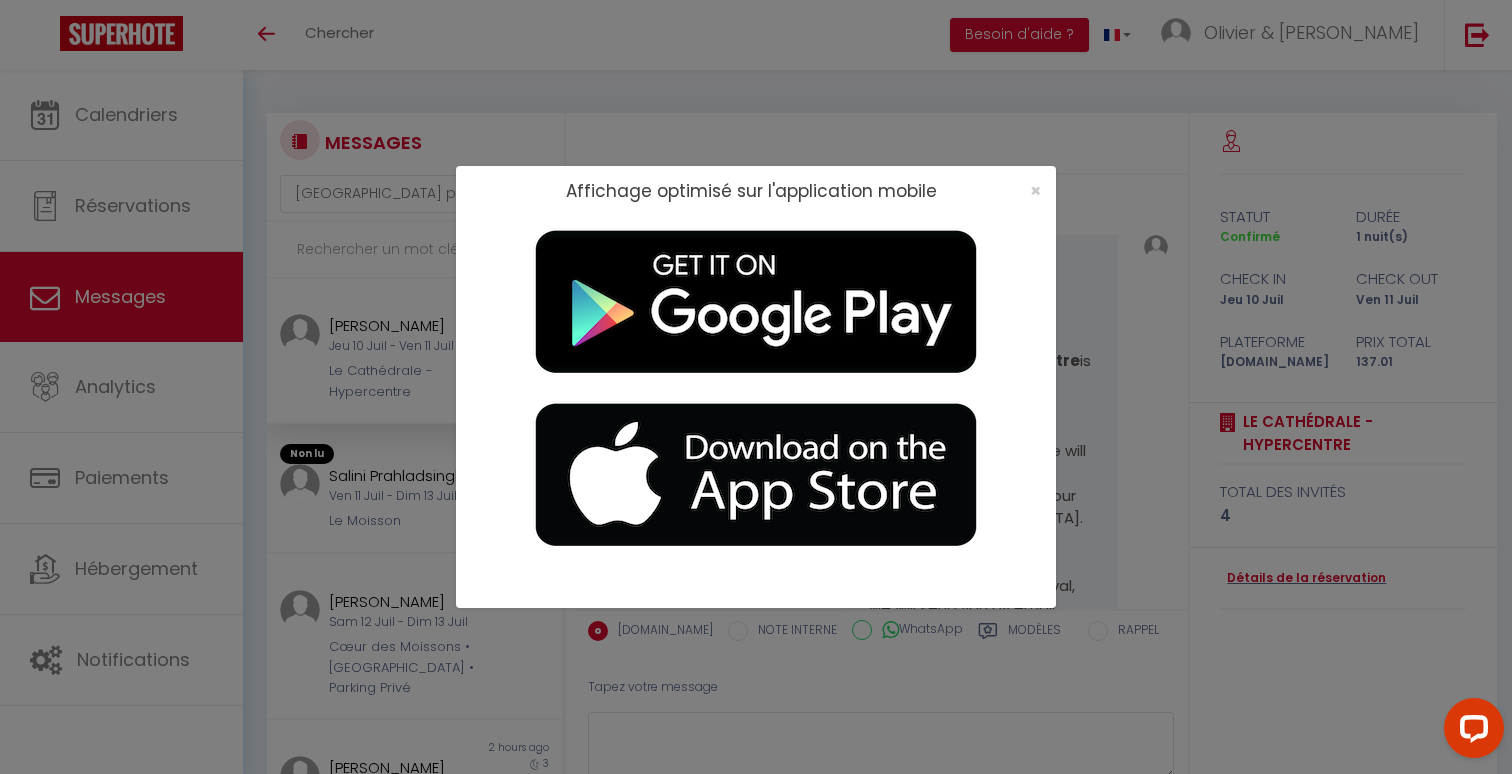 scroll, scrollTop: 0, scrollLeft: 0, axis: both 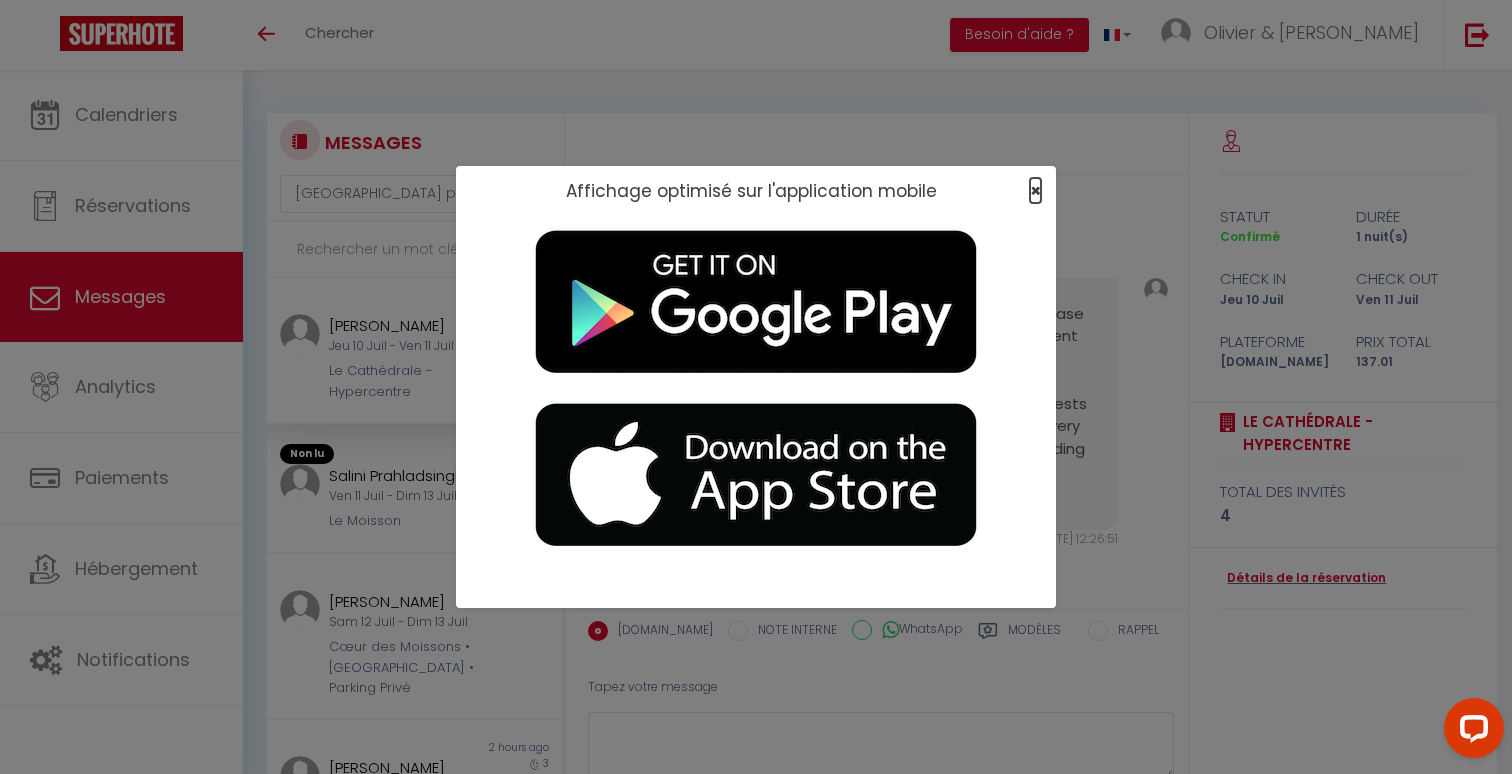 click on "×" at bounding box center (1035, 190) 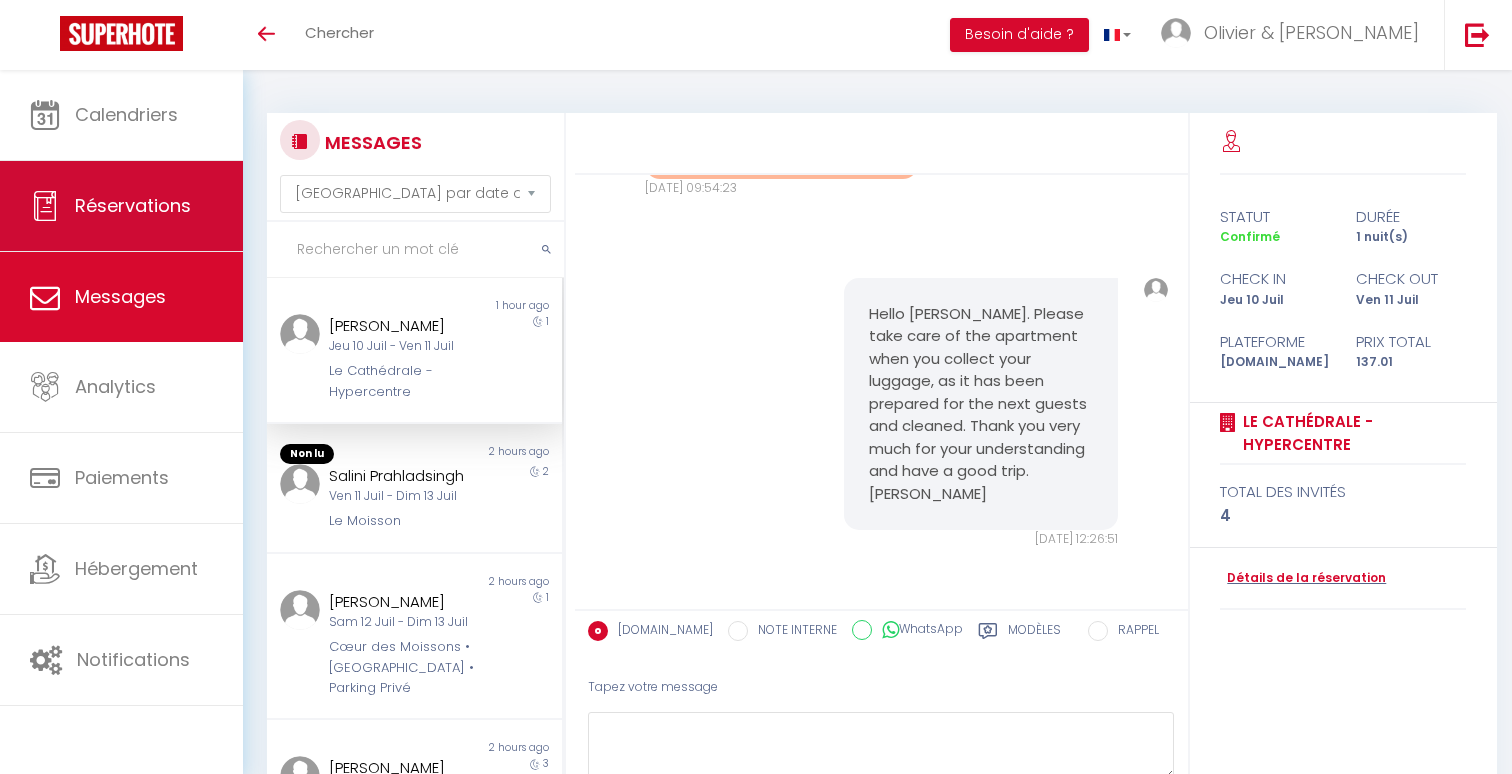 click on "Réservations" at bounding box center [133, 205] 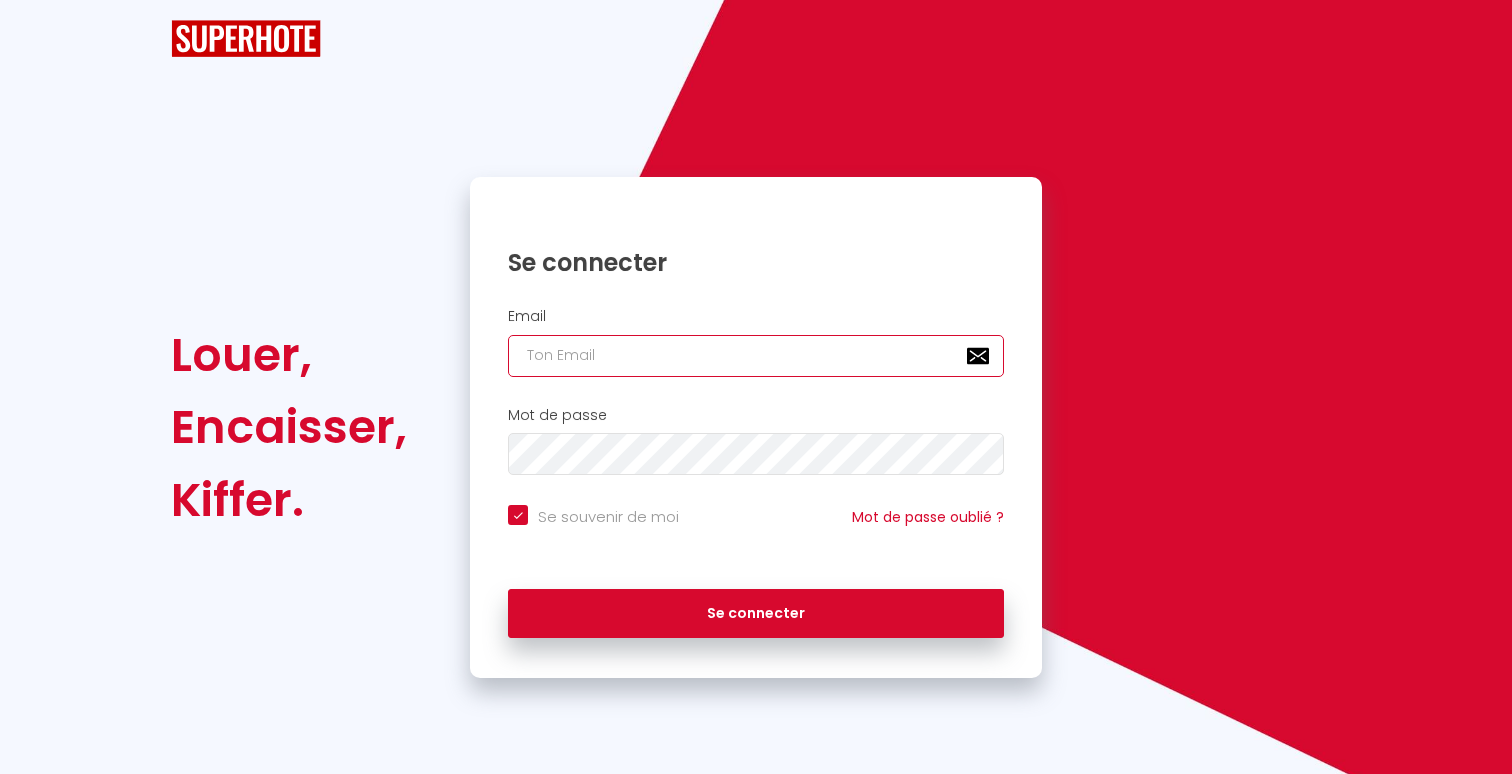 click at bounding box center [756, 356] 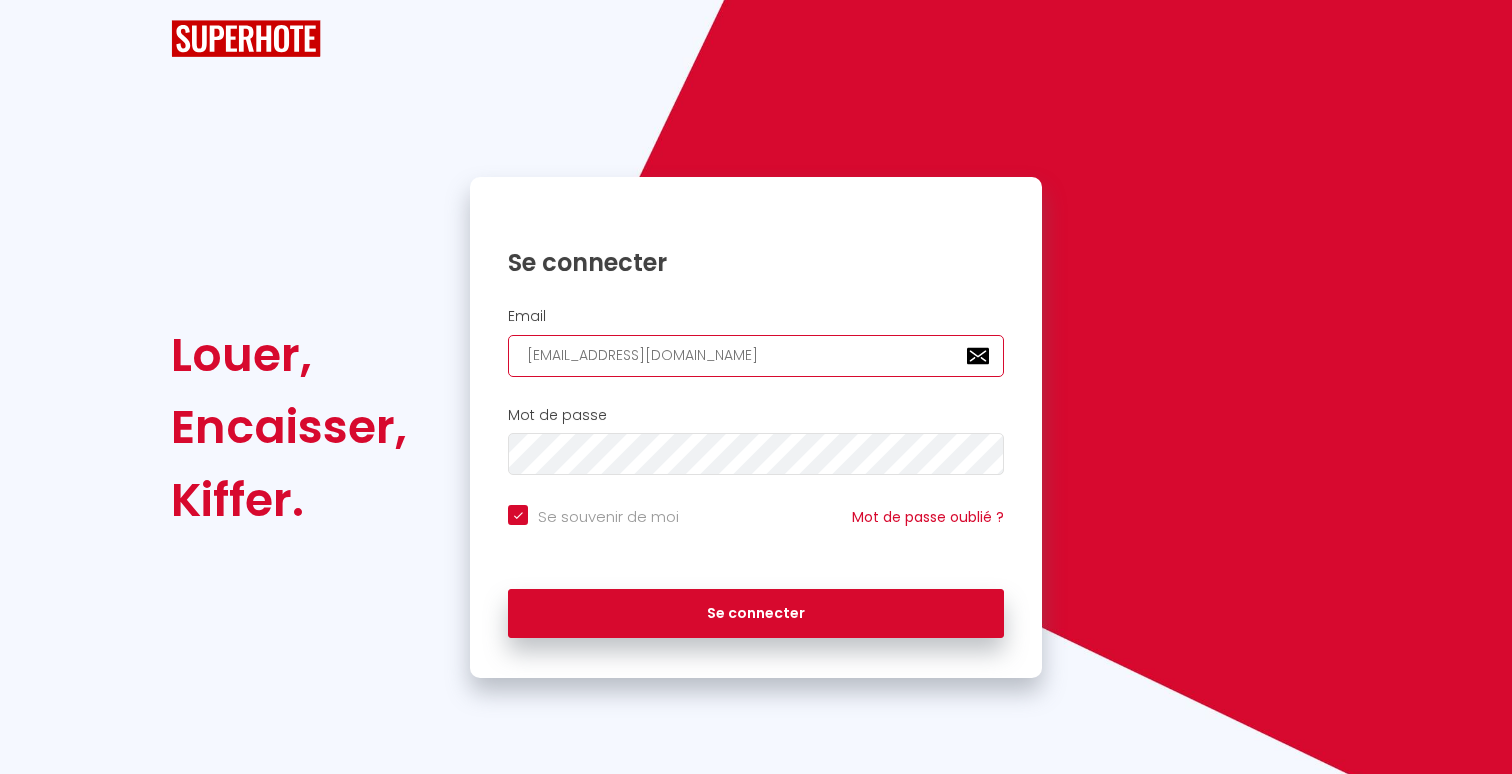 checkbox on "true" 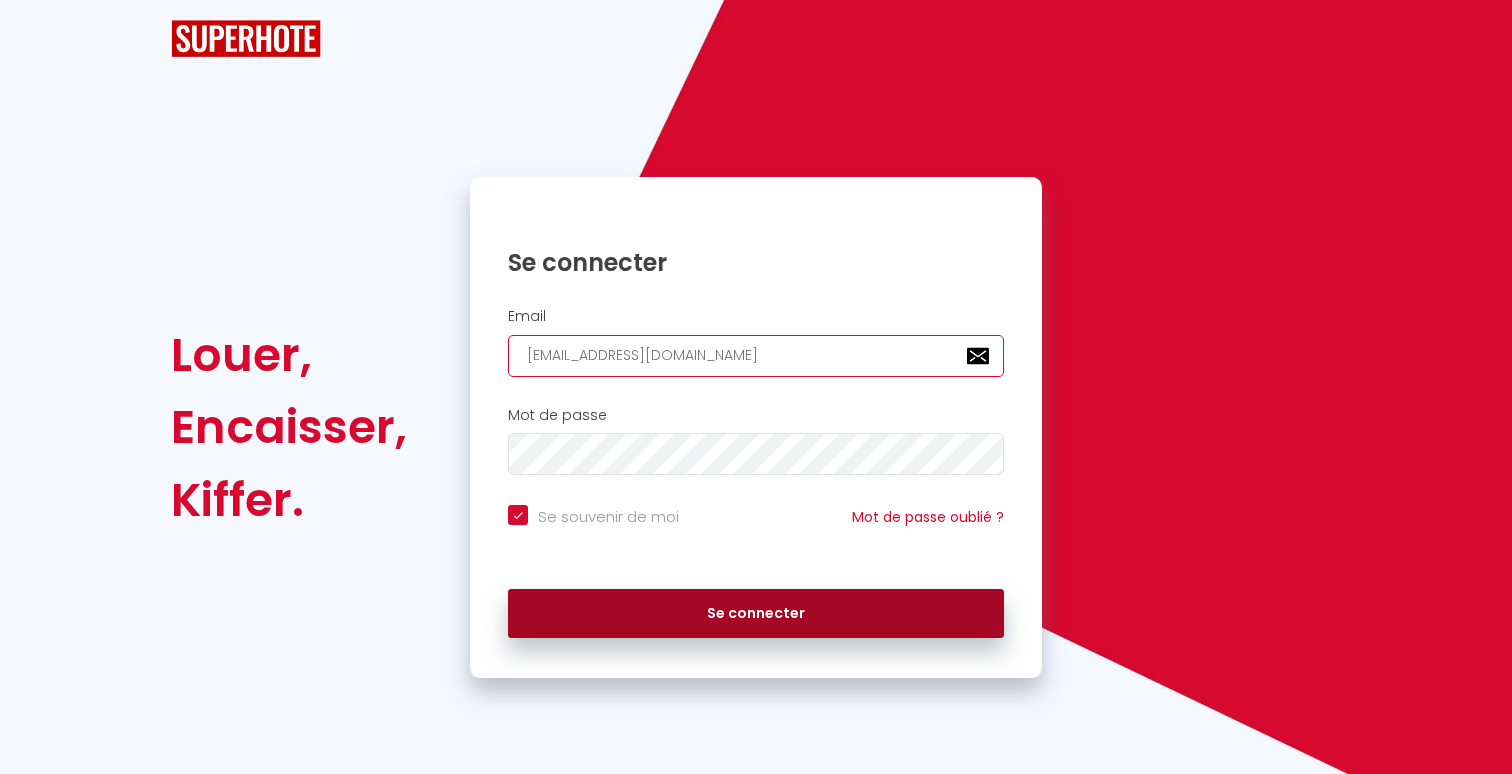 type on "contact@placid-reims.fr" 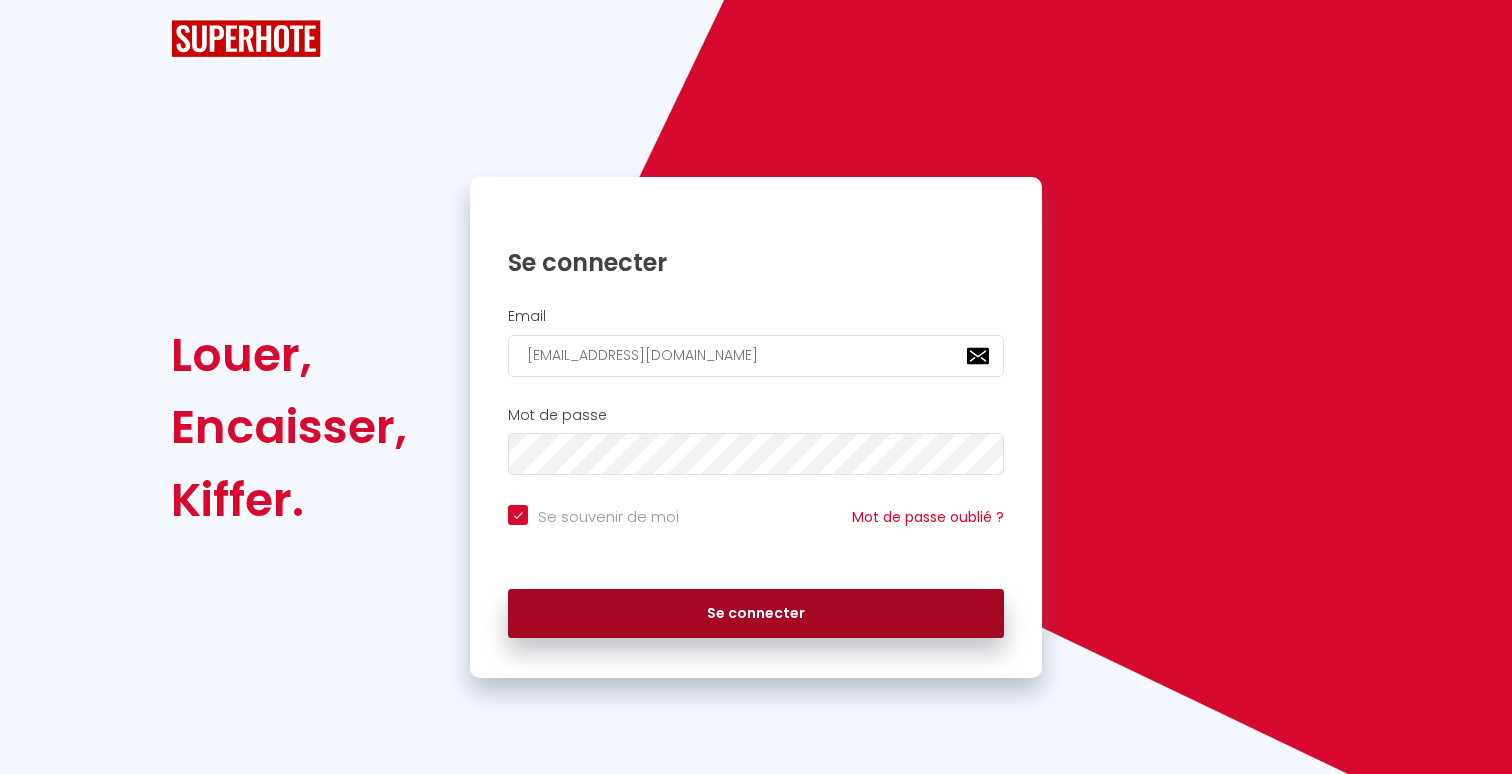 click on "Se connecter" at bounding box center [756, 614] 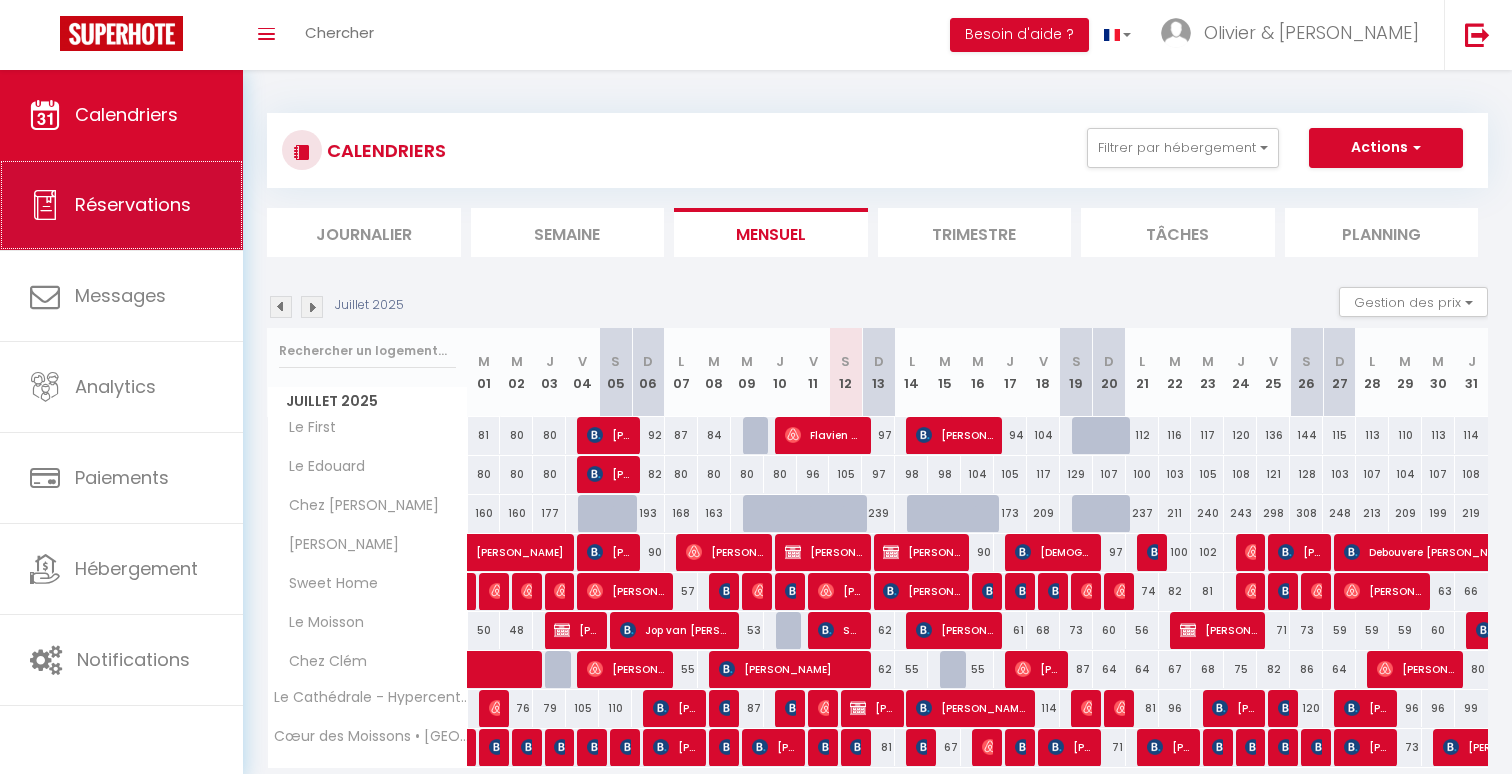 click on "Réservations" at bounding box center [121, 205] 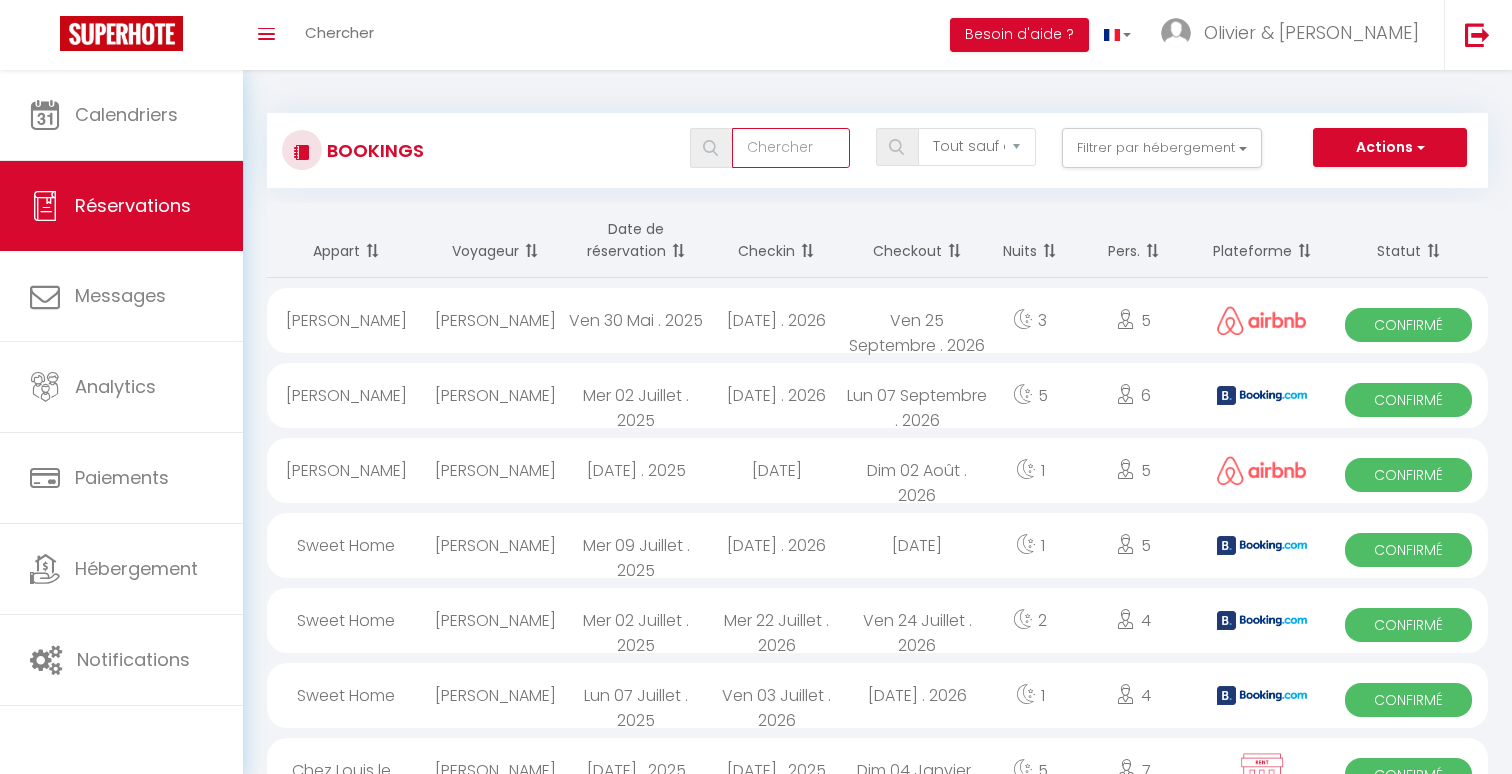 click at bounding box center (791, 148) 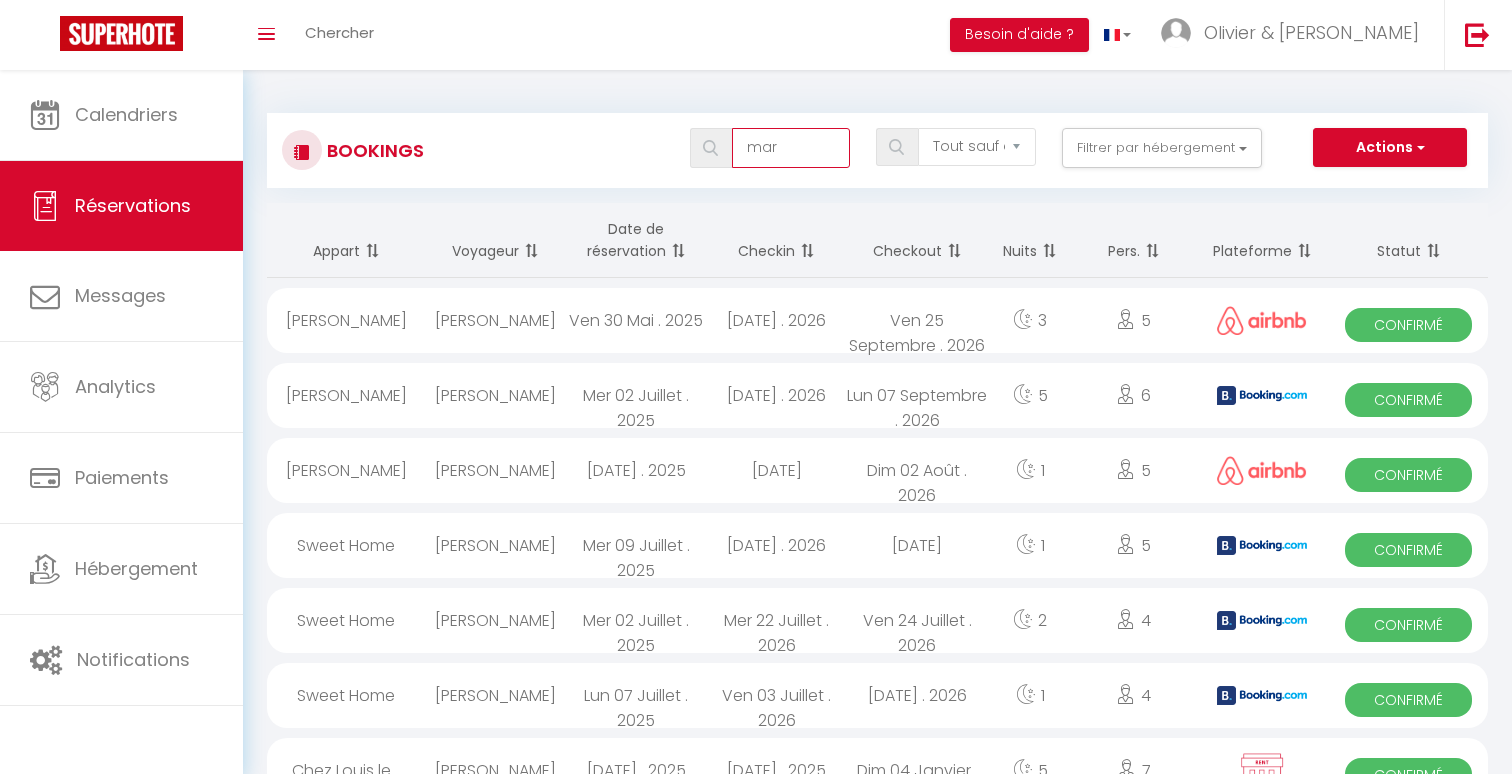 type on "mars" 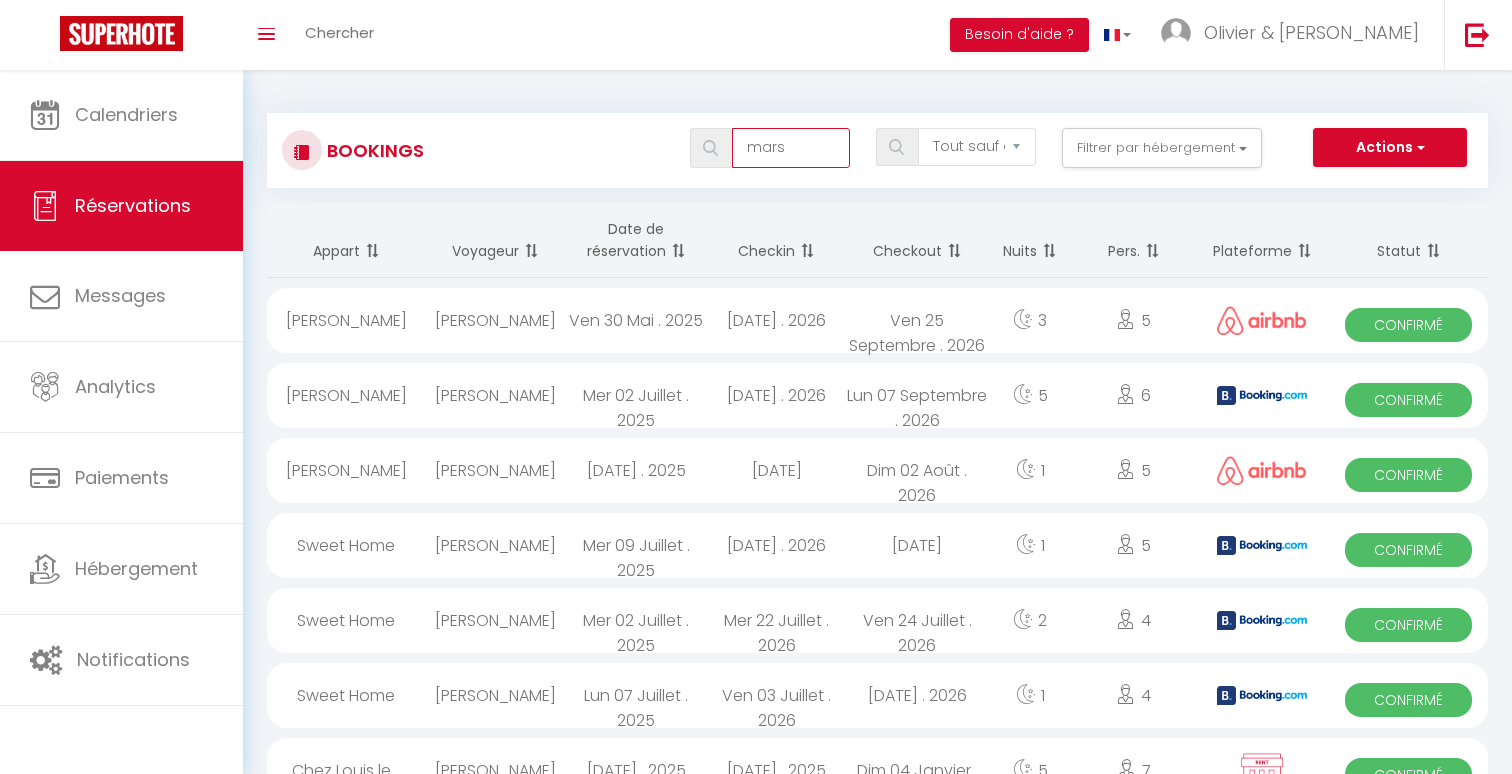 select 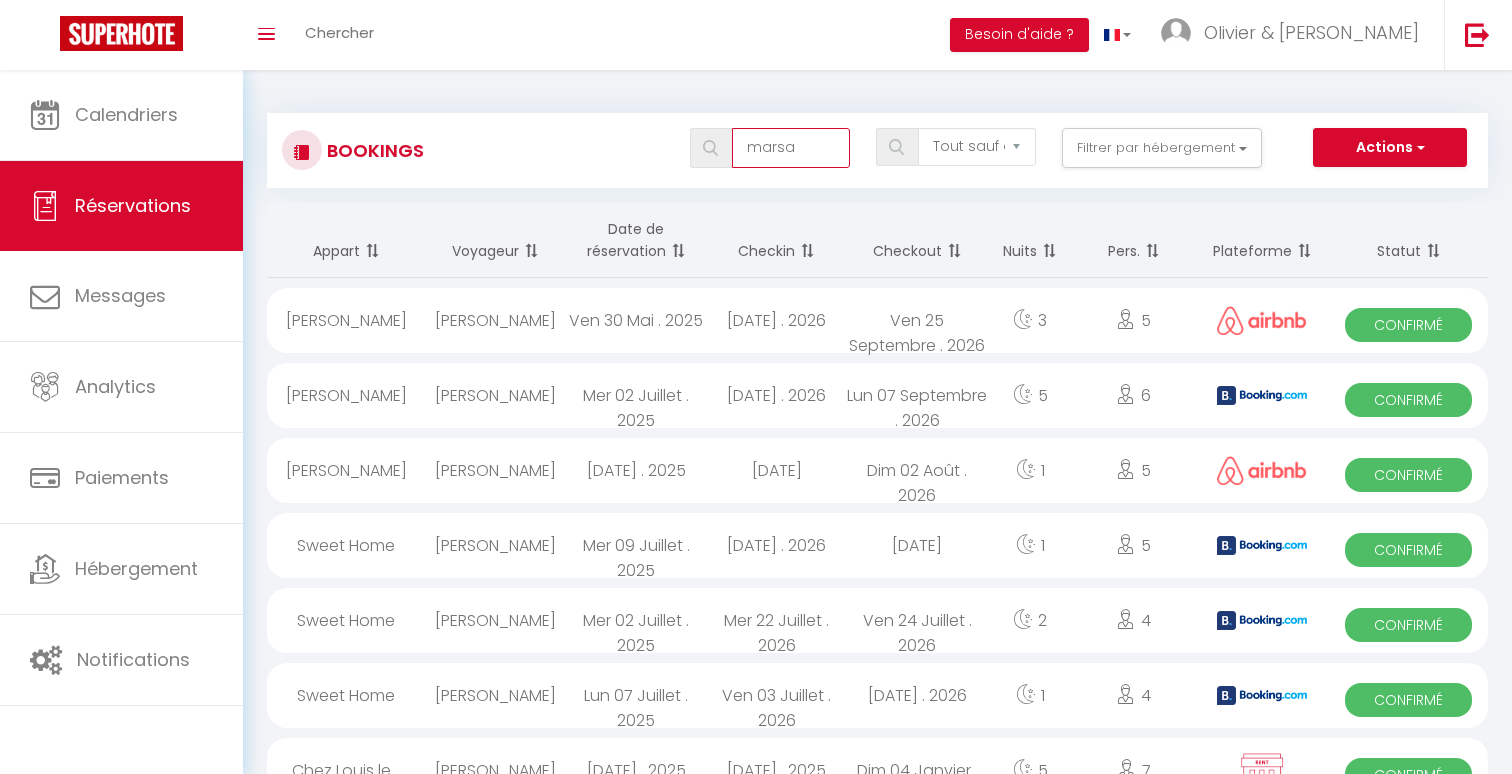 select 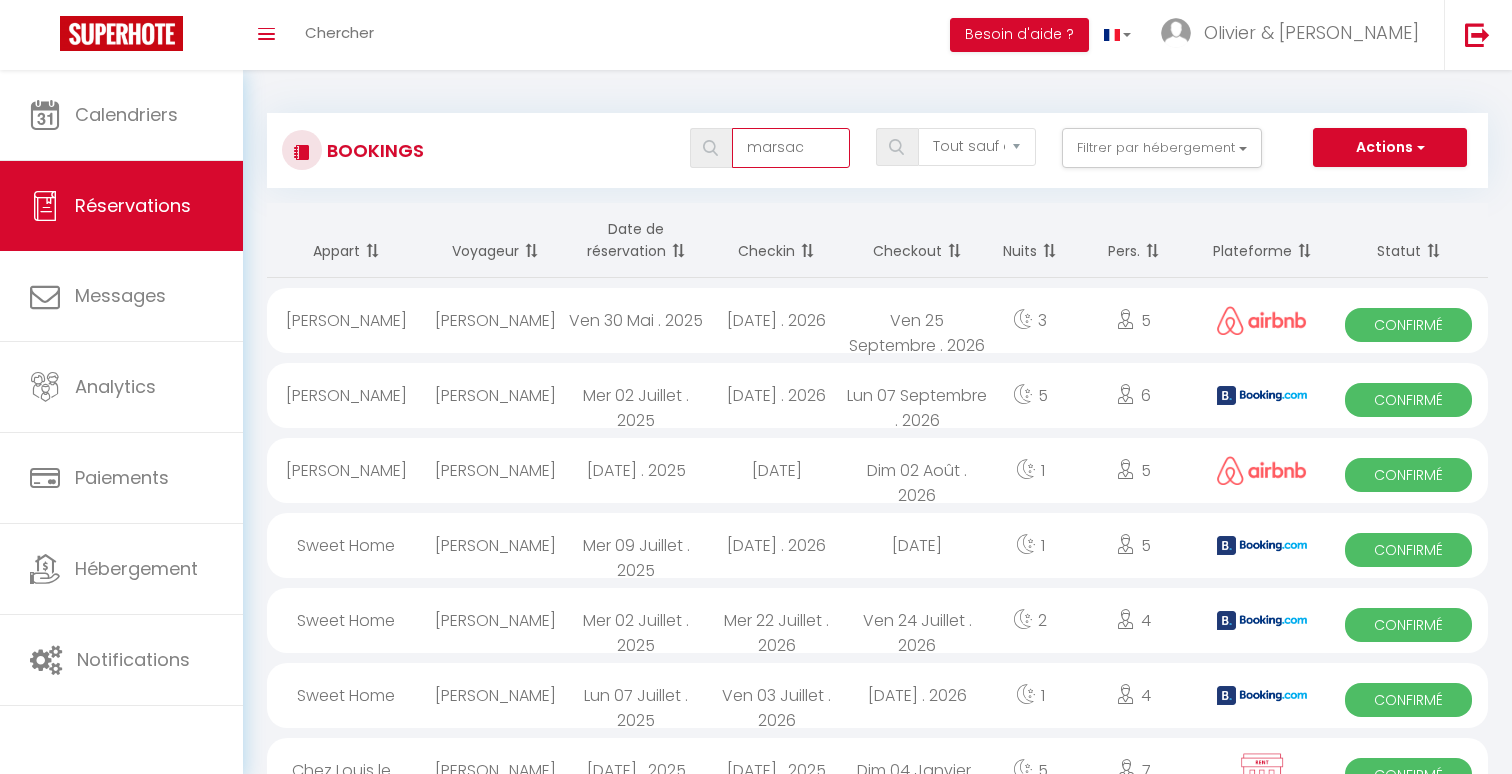 select 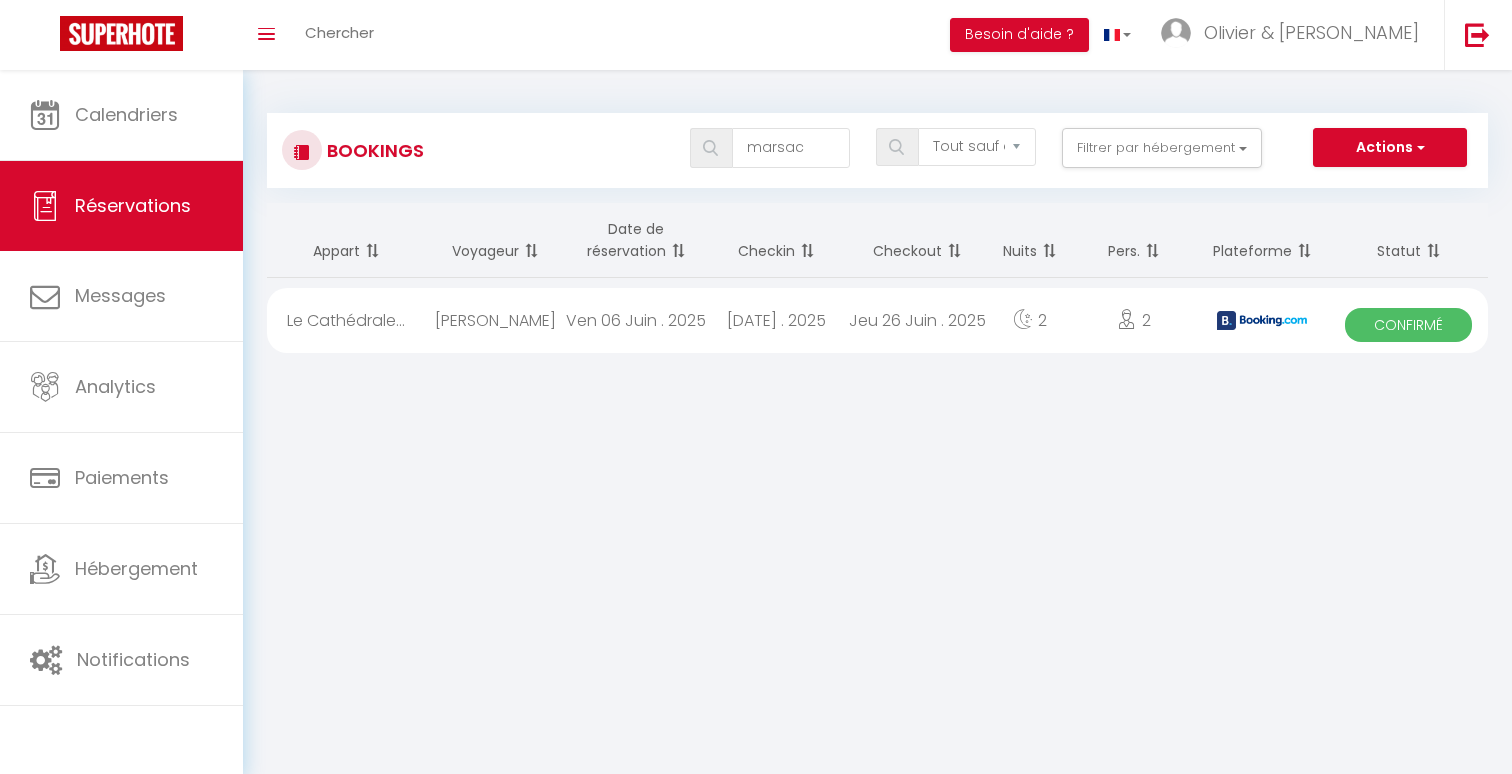click on "Romain Marsac" at bounding box center (496, 320) 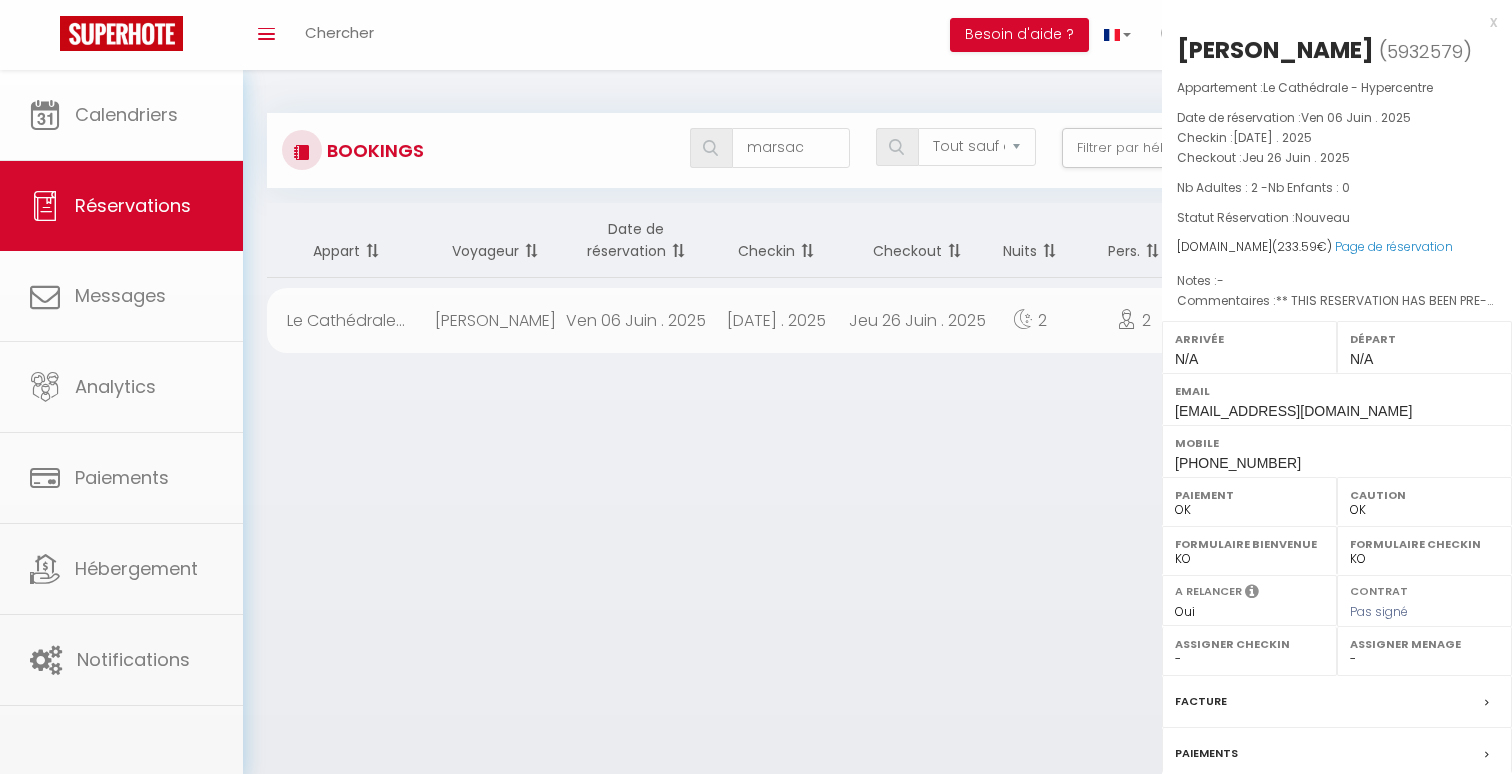 select on "32377" 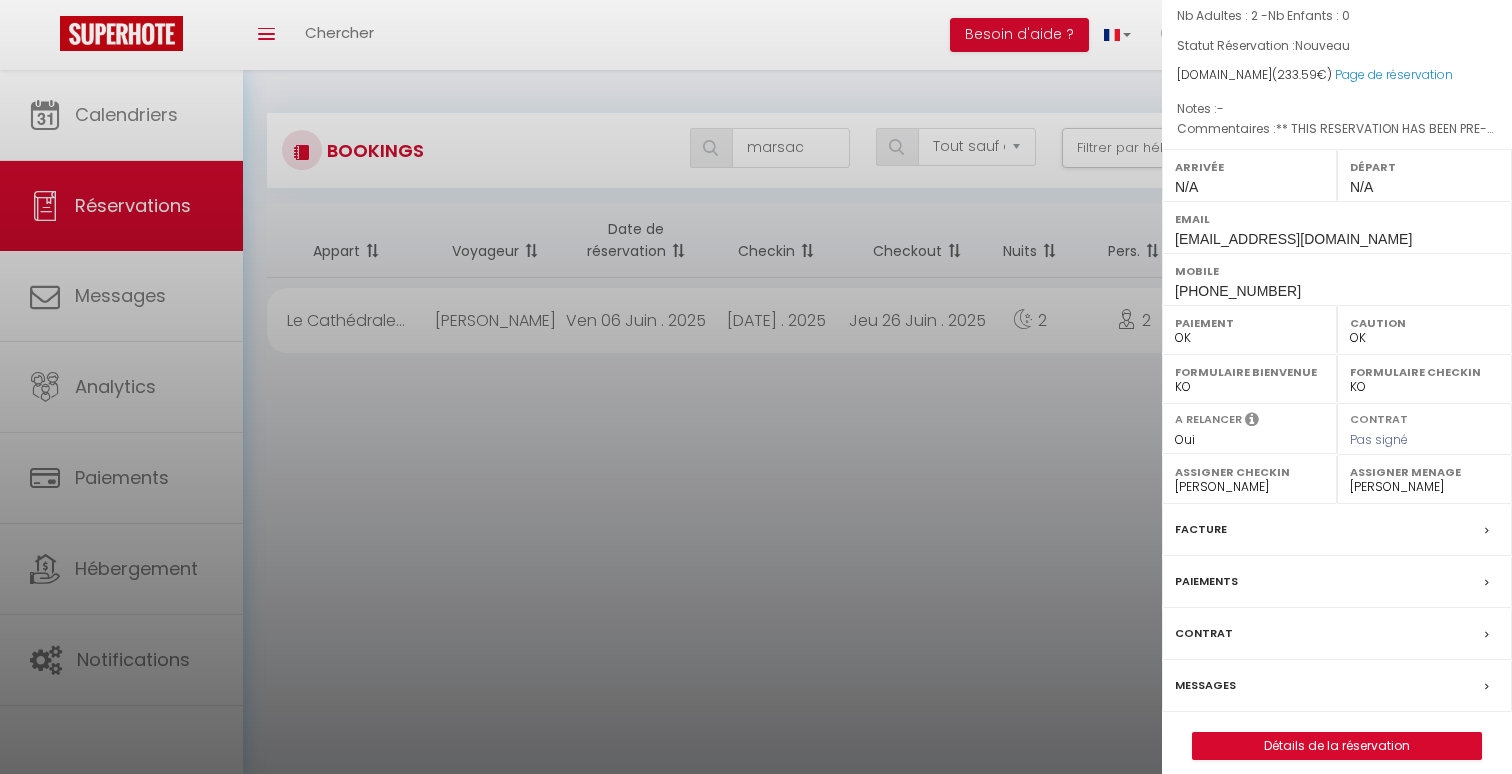 scroll, scrollTop: 188, scrollLeft: 0, axis: vertical 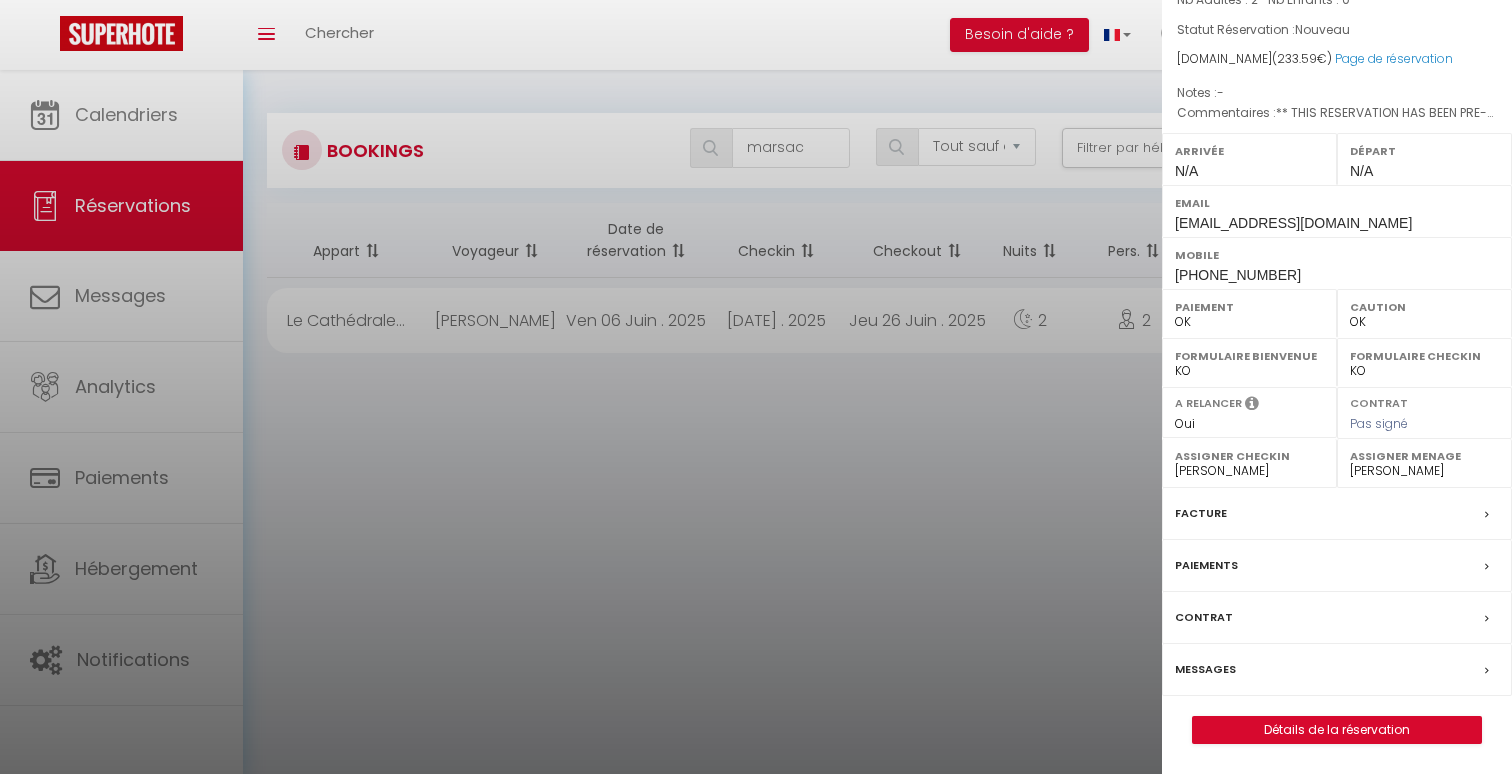 click on "Facture" at bounding box center [1201, 513] 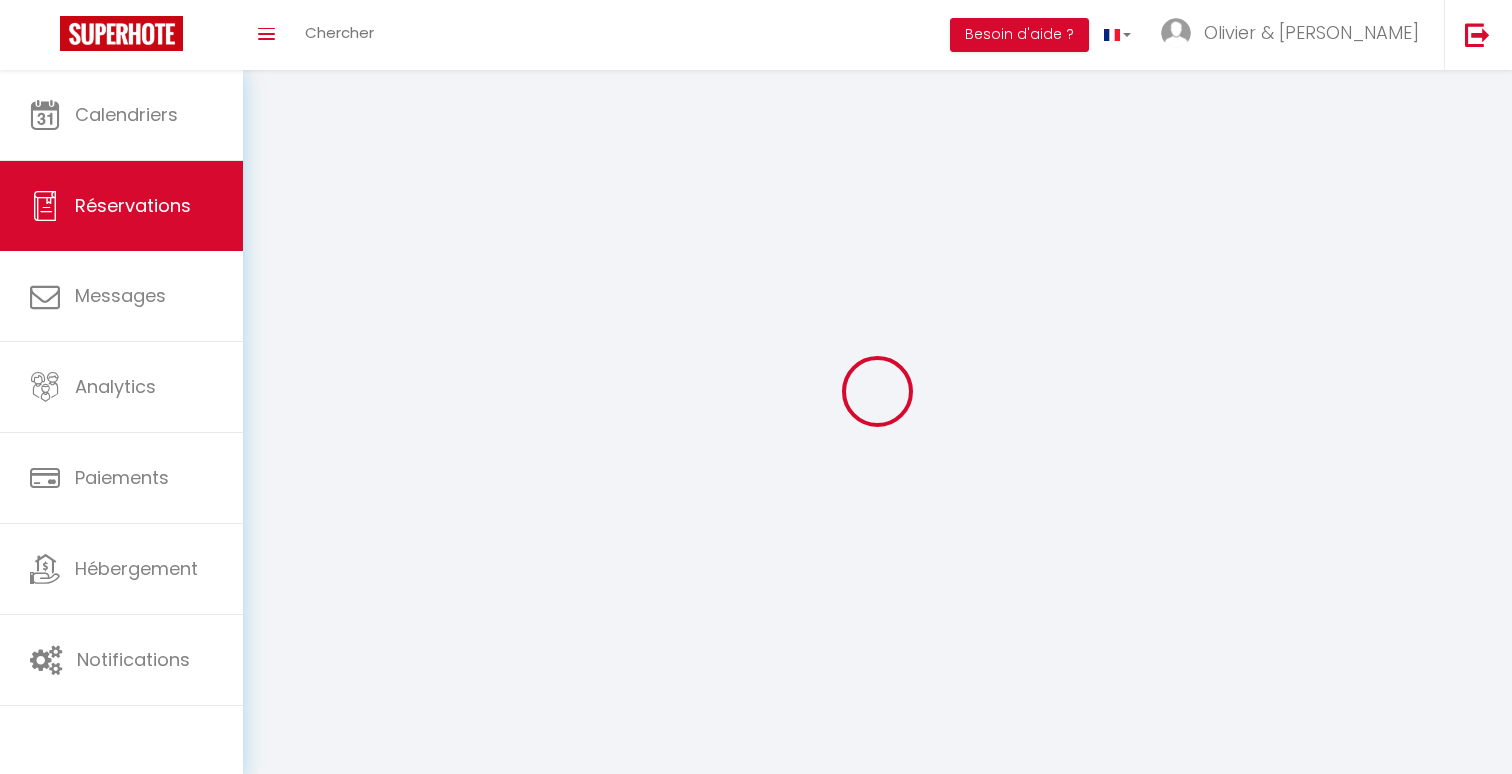 select 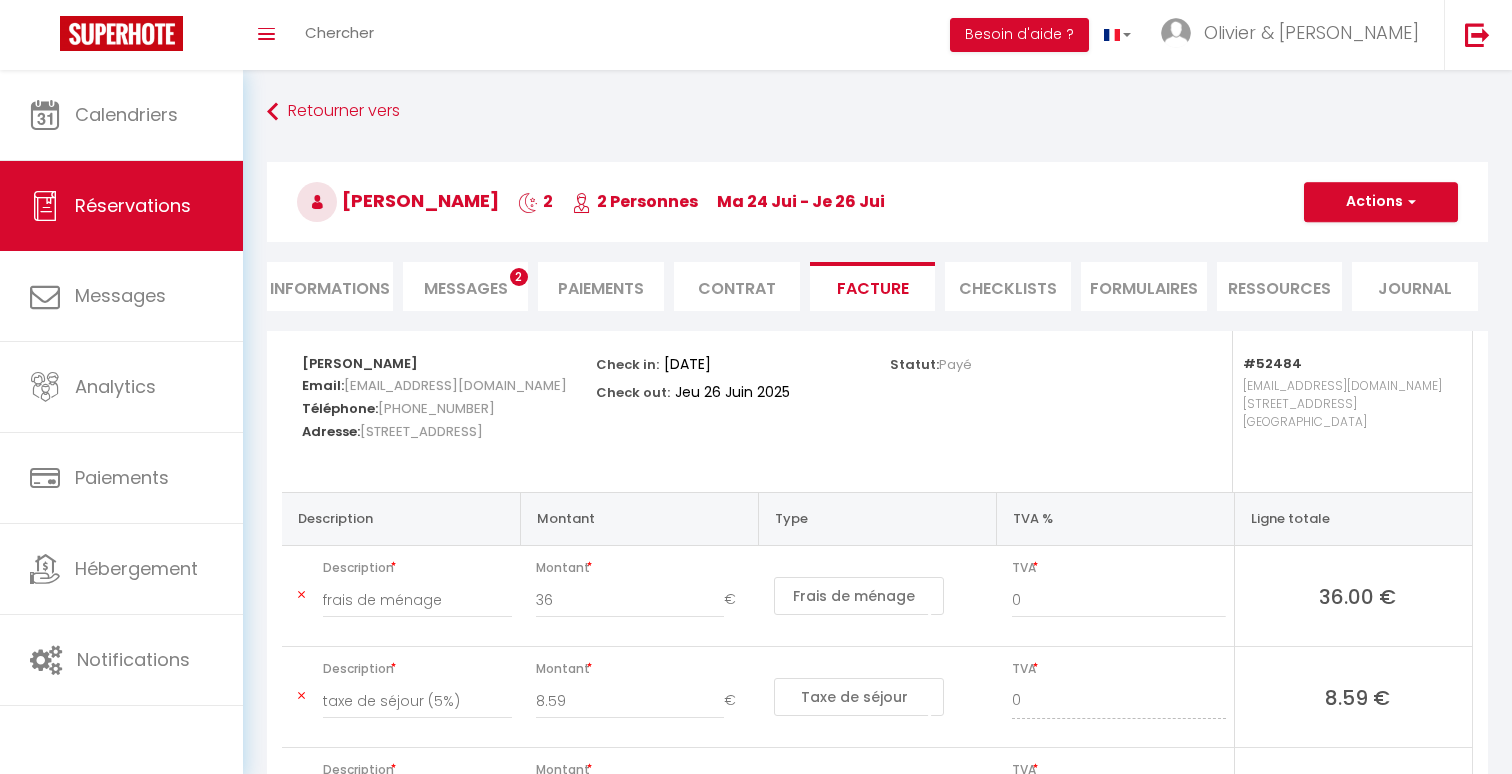 click on "Messages" at bounding box center [466, 288] 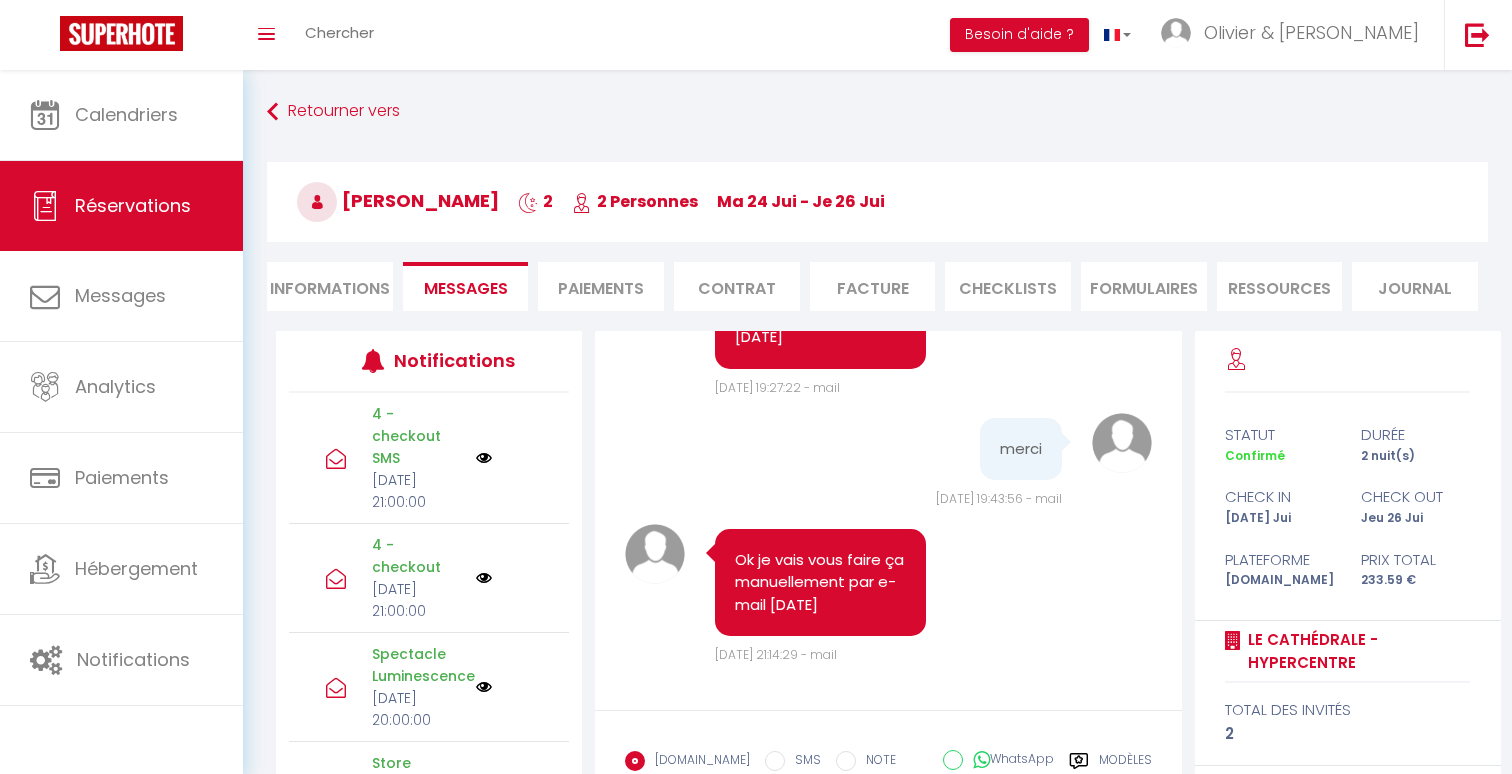 scroll, scrollTop: 17177, scrollLeft: 0, axis: vertical 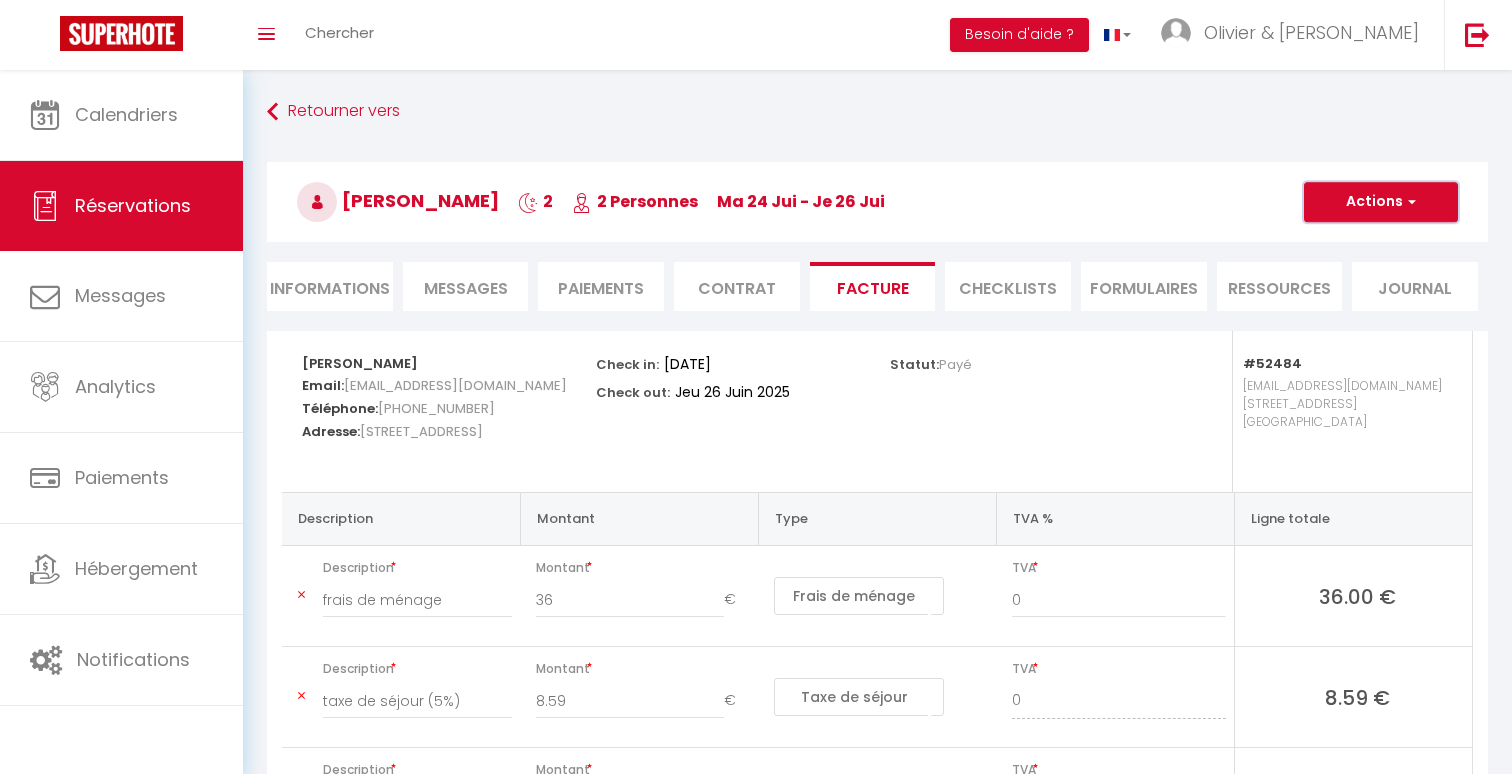 click on "Actions" at bounding box center [1381, 202] 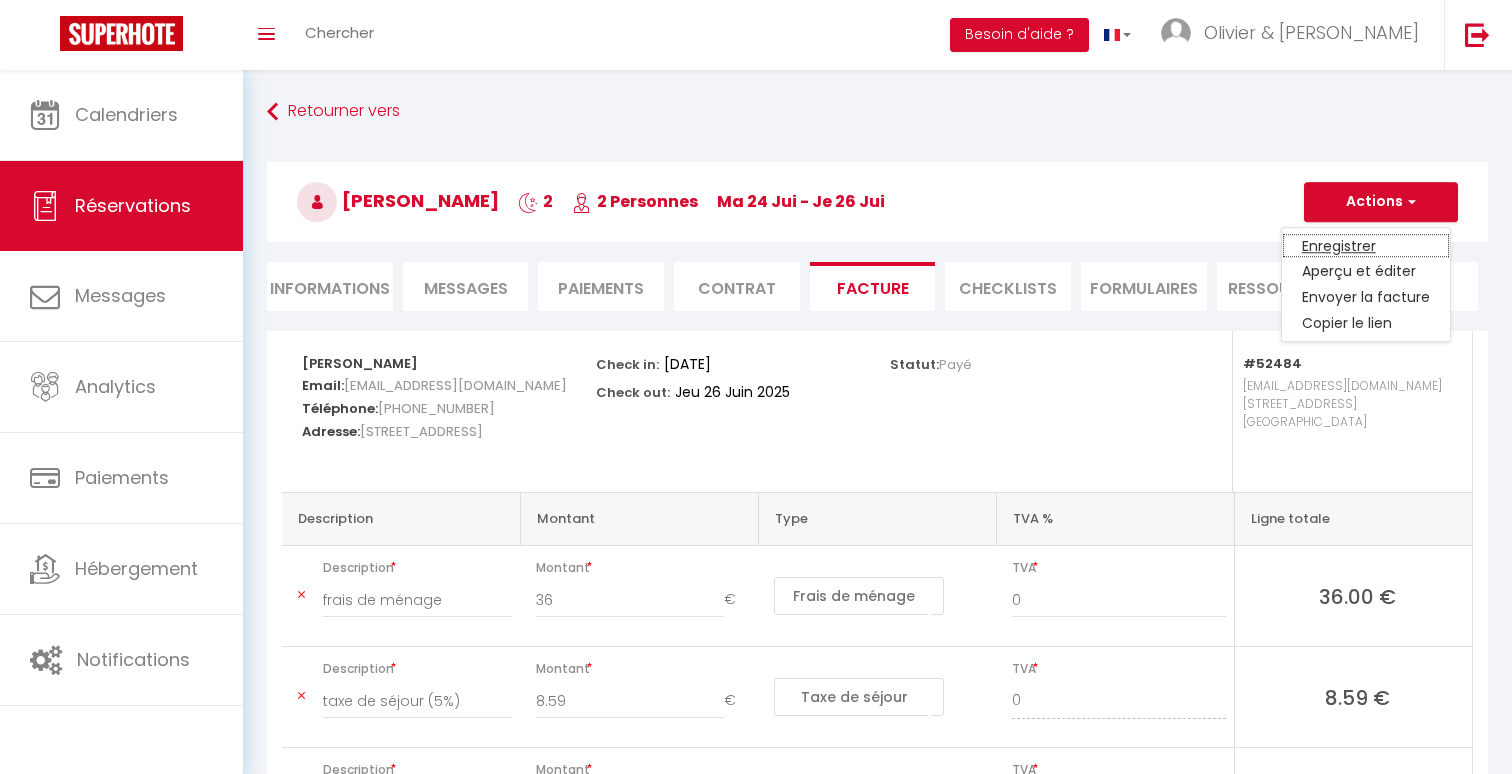 click on "Enregistrer" at bounding box center [1366, 246] 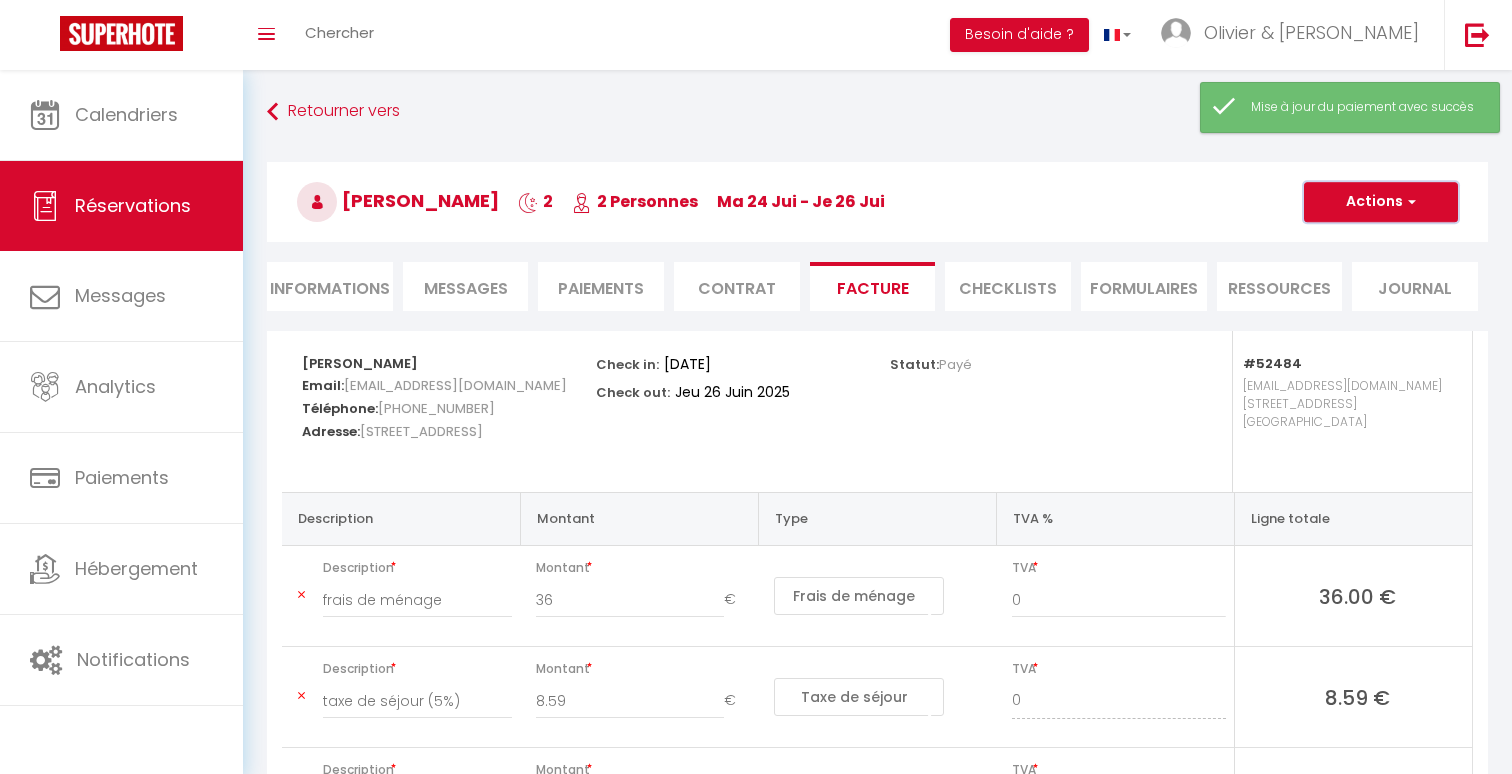 click at bounding box center (1409, 202) 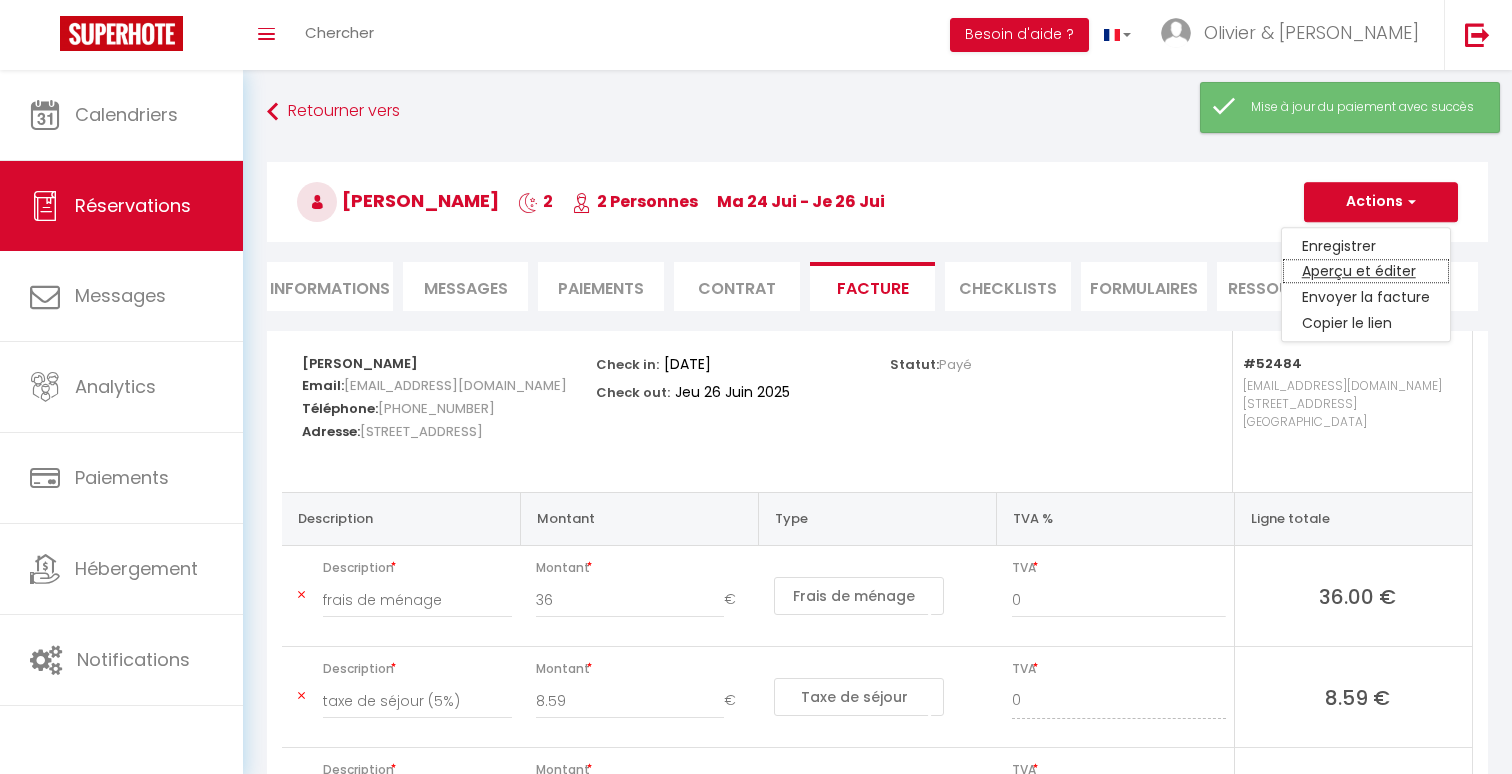 click on "Aperçu et éditer" at bounding box center (1366, 272) 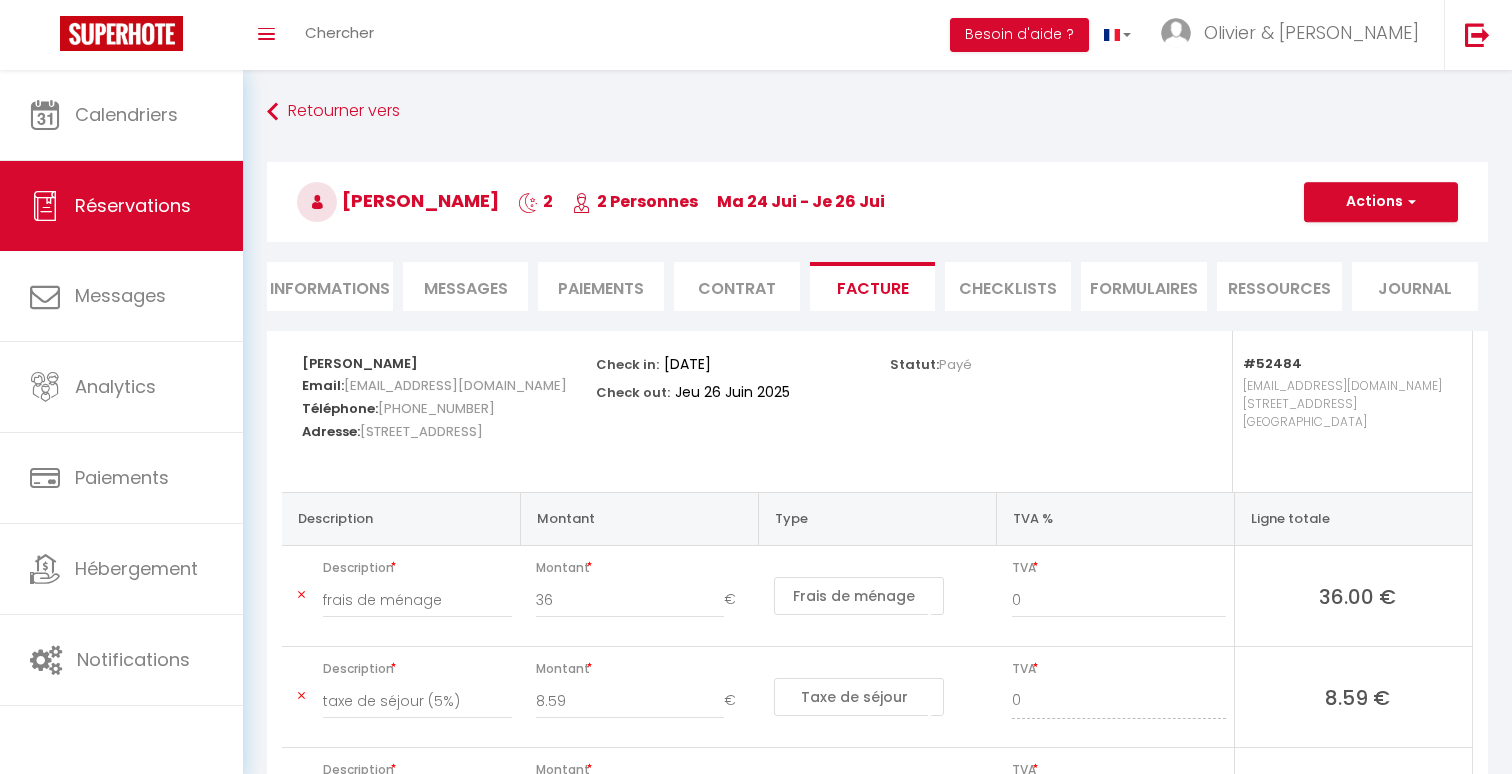 click on "Messages" at bounding box center (466, 288) 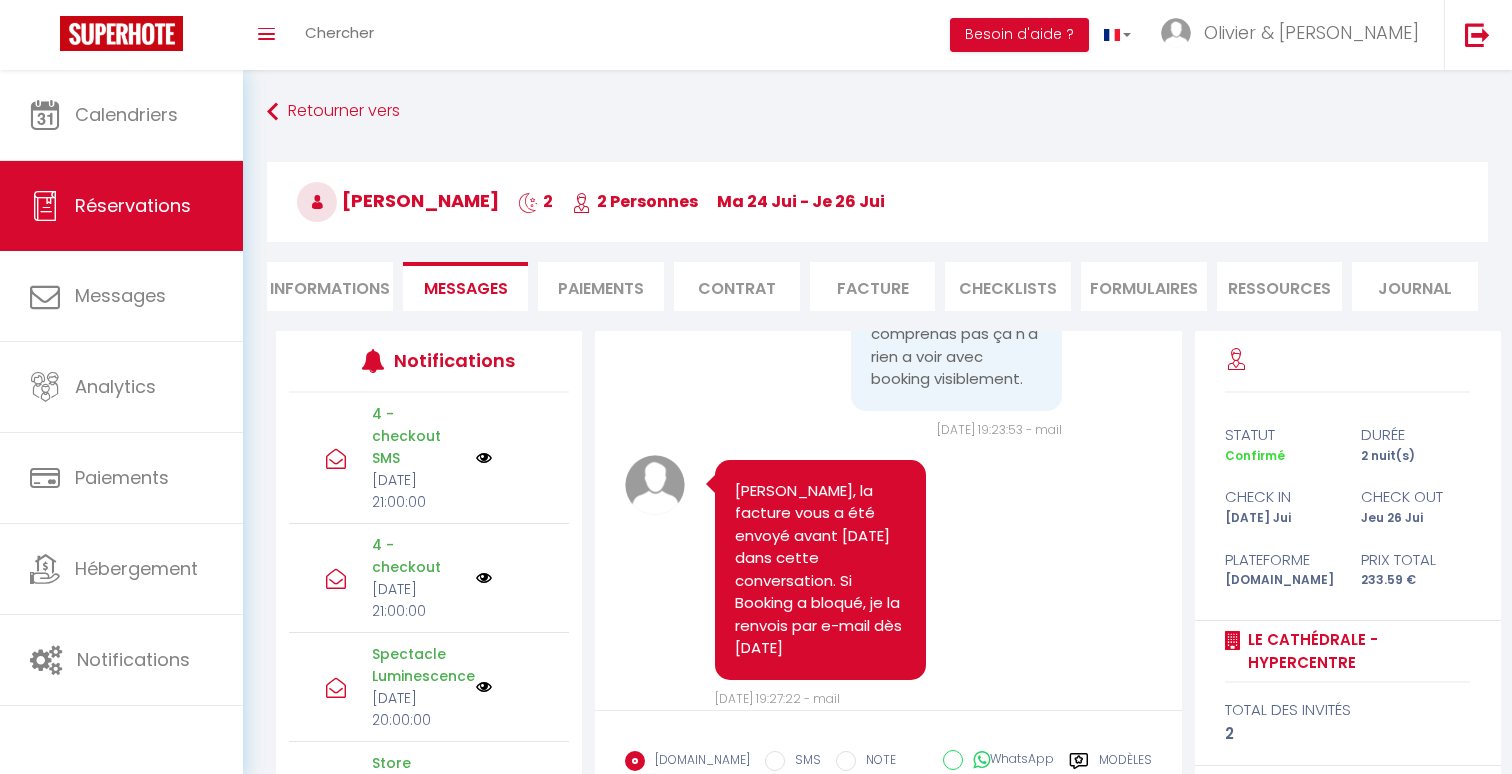 scroll, scrollTop: 16621, scrollLeft: 0, axis: vertical 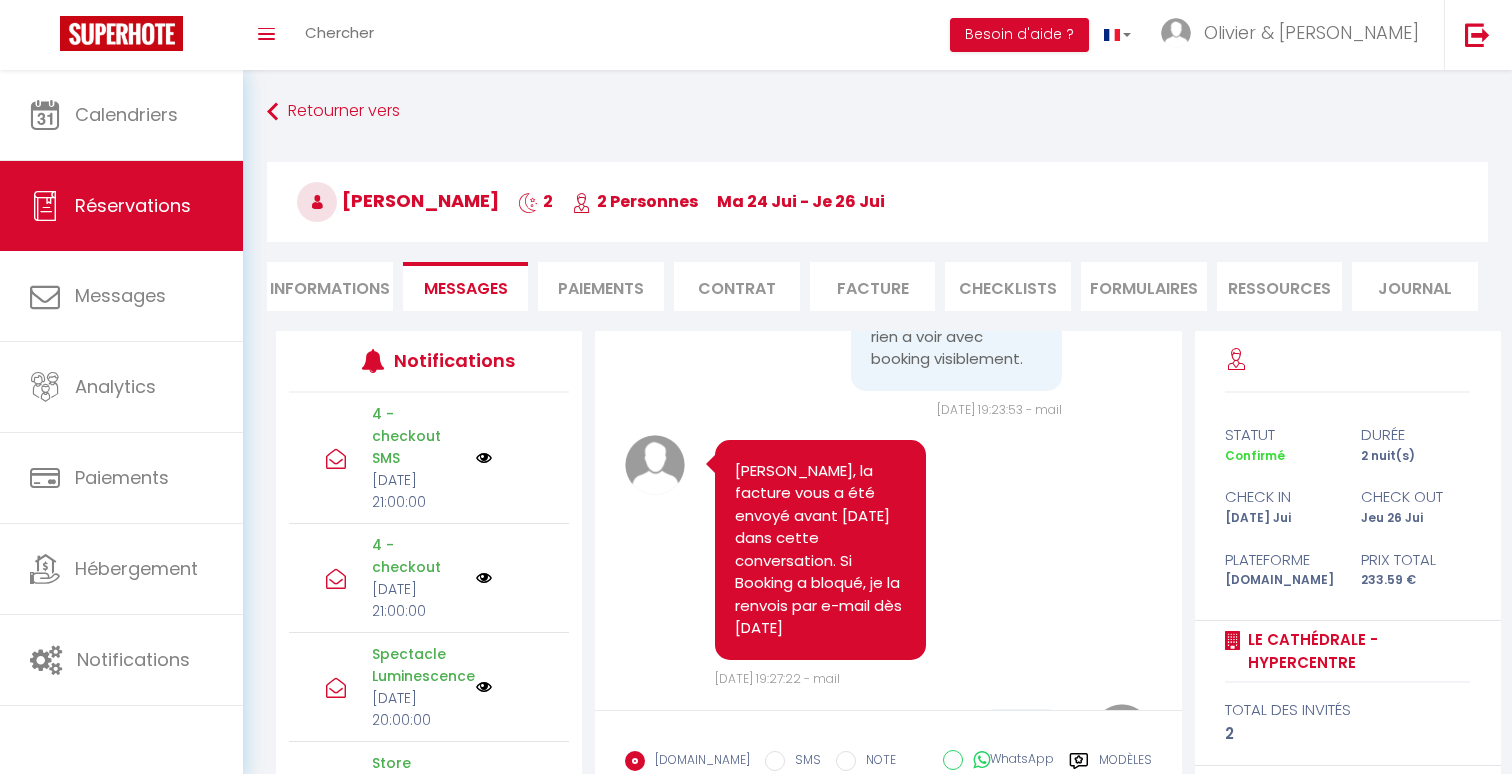 drag, startPoint x: 884, startPoint y: 584, endPoint x: 872, endPoint y: 566, distance: 21.633308 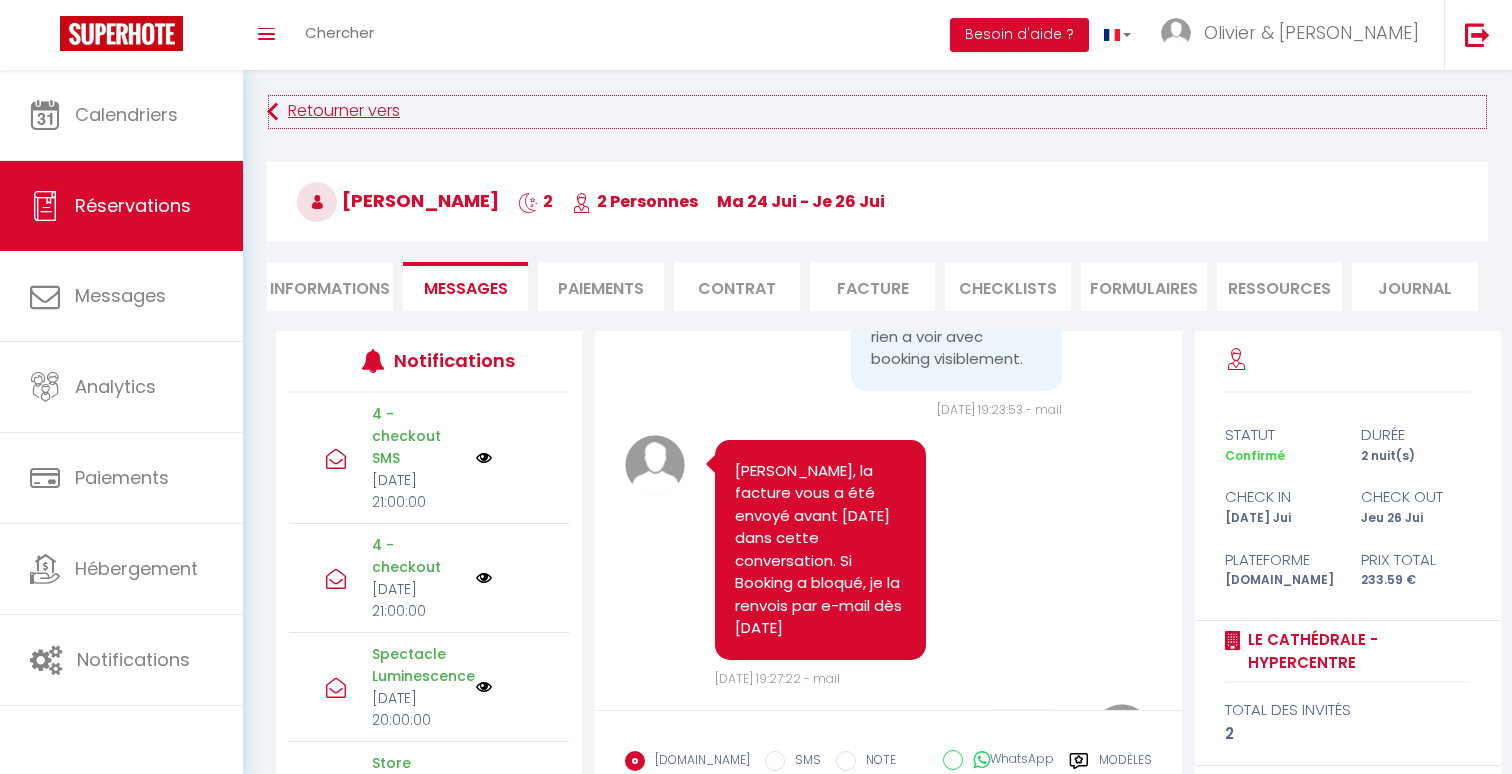 click on "Retourner vers" at bounding box center [877, 112] 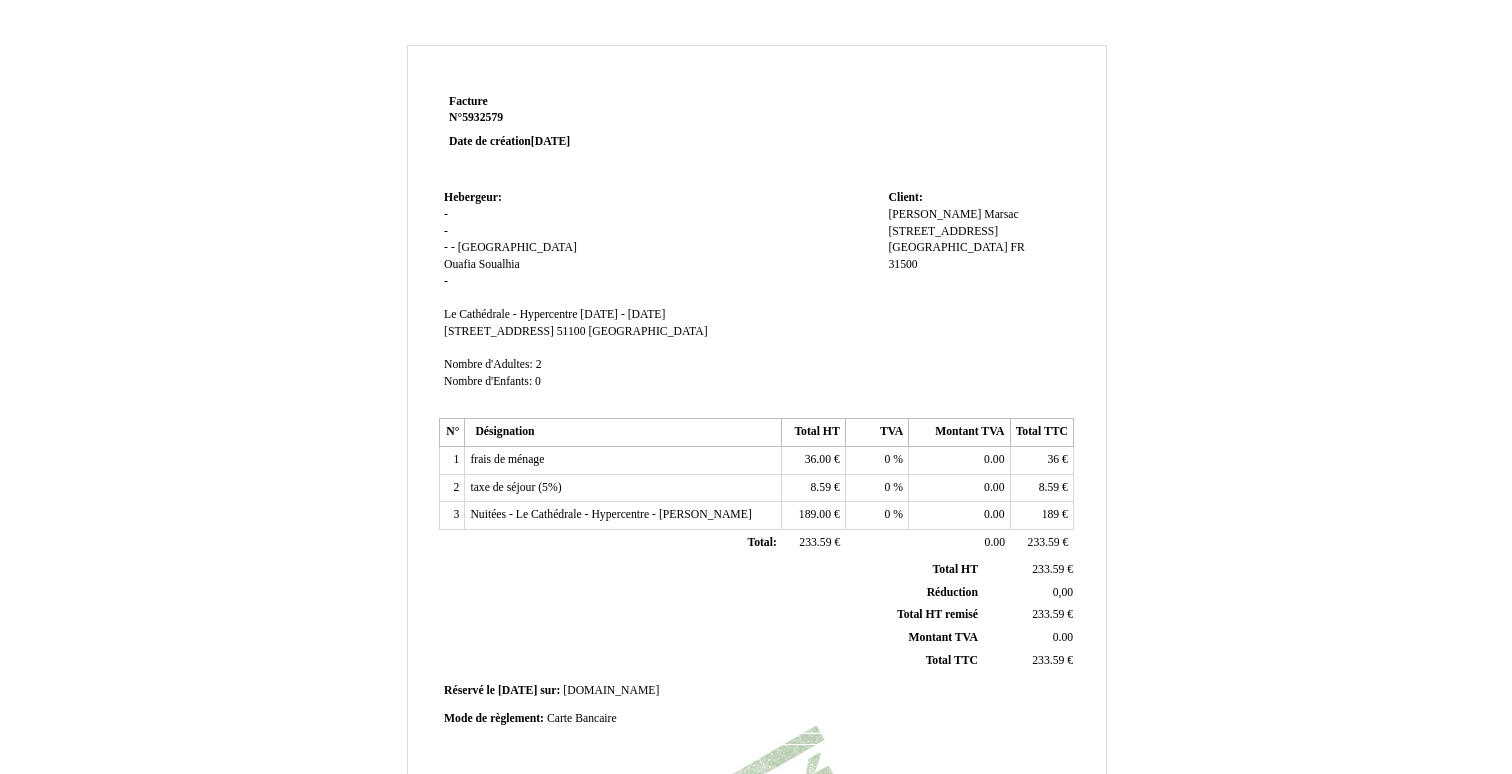 scroll, scrollTop: 434, scrollLeft: 0, axis: vertical 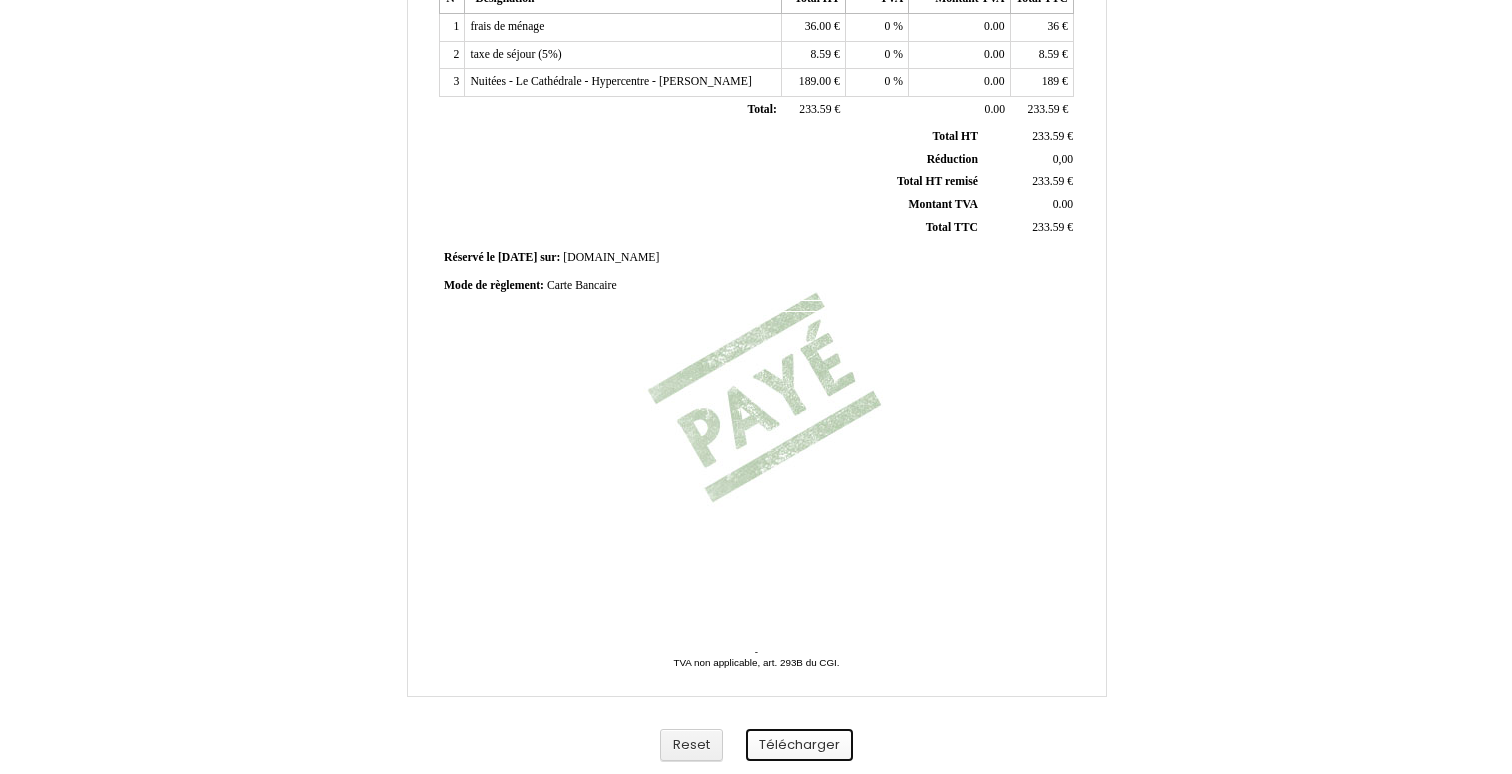 click on "Télécharger" at bounding box center [799, 745] 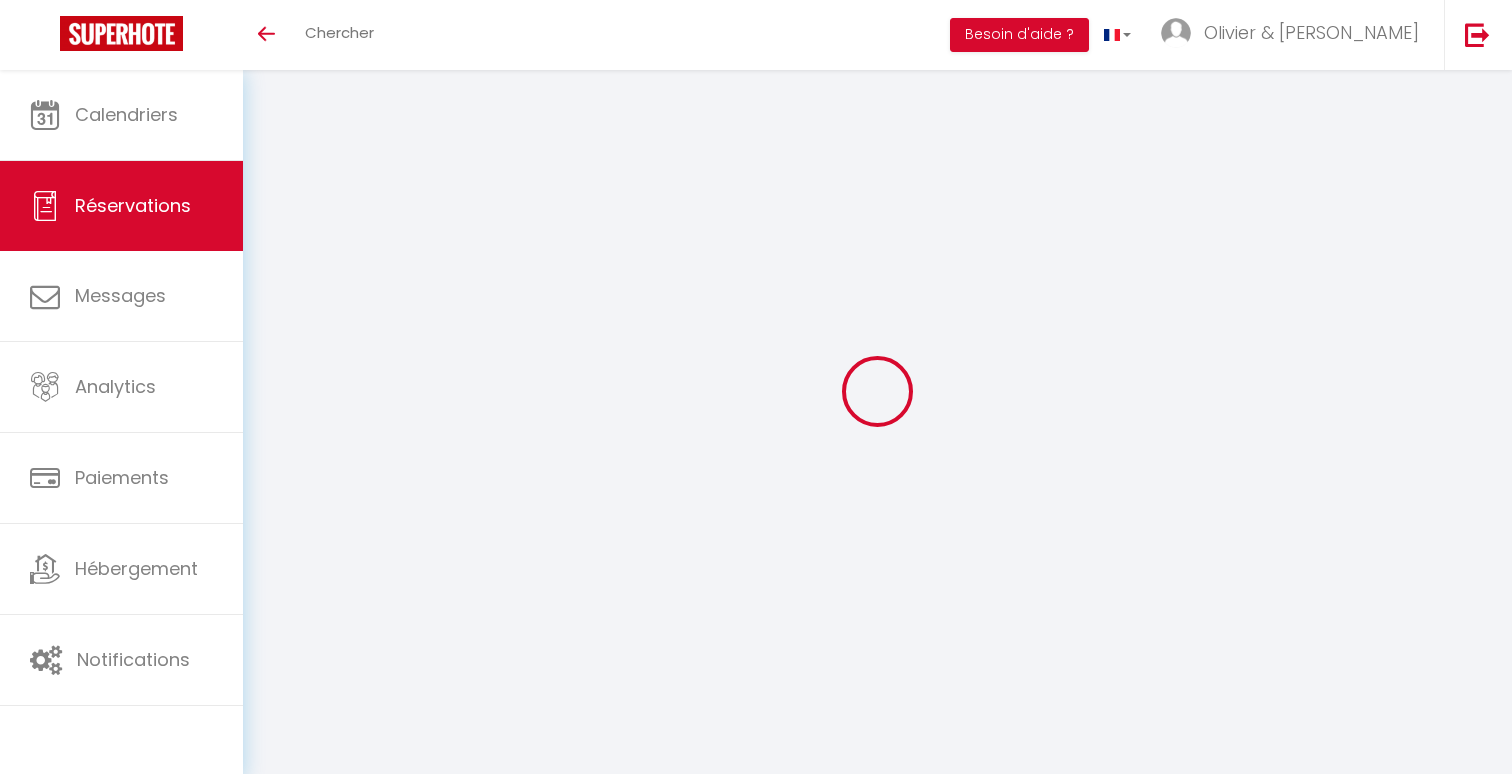 scroll, scrollTop: 0, scrollLeft: 0, axis: both 